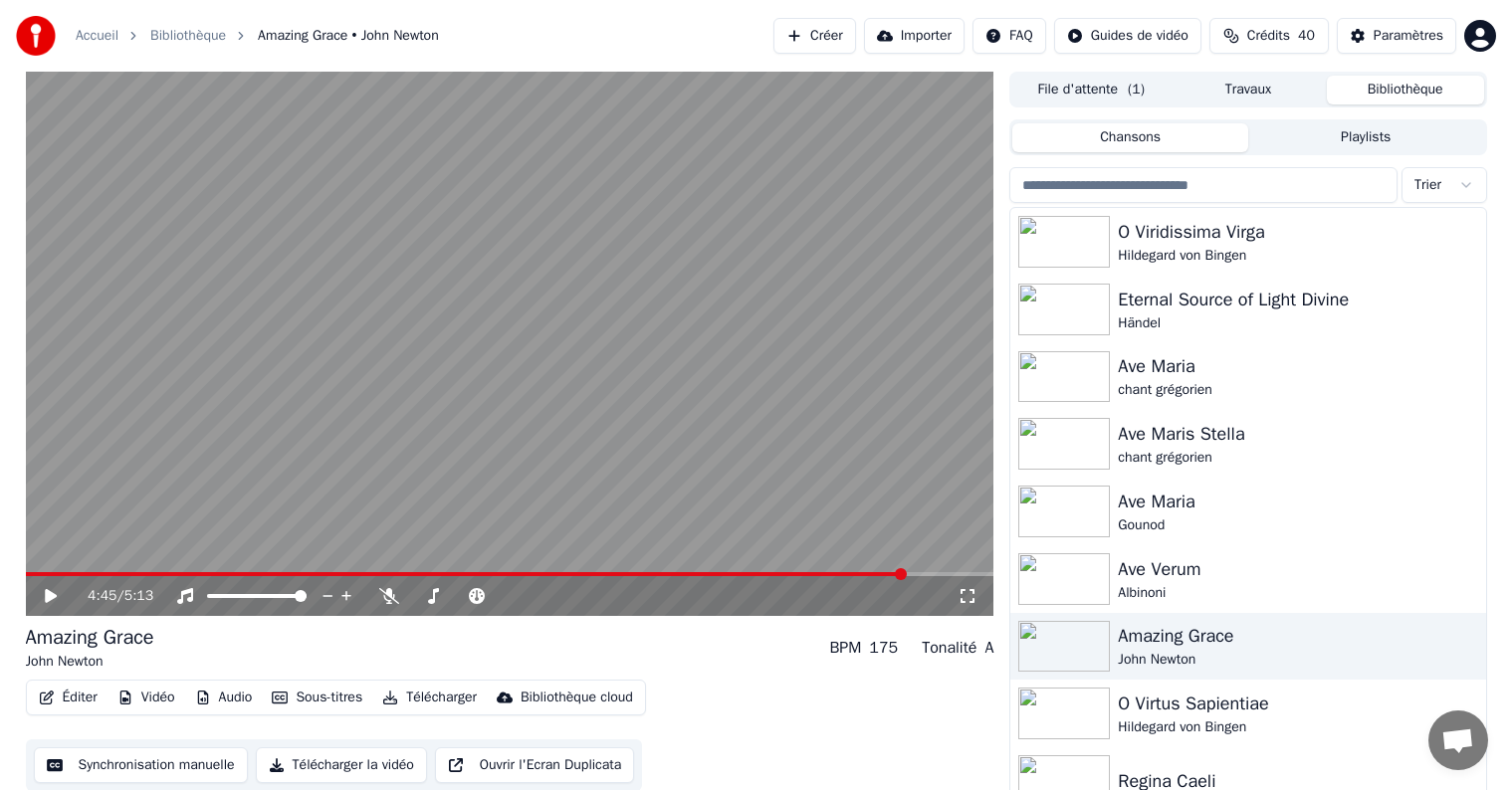scroll, scrollTop: 9, scrollLeft: 0, axis: vertical 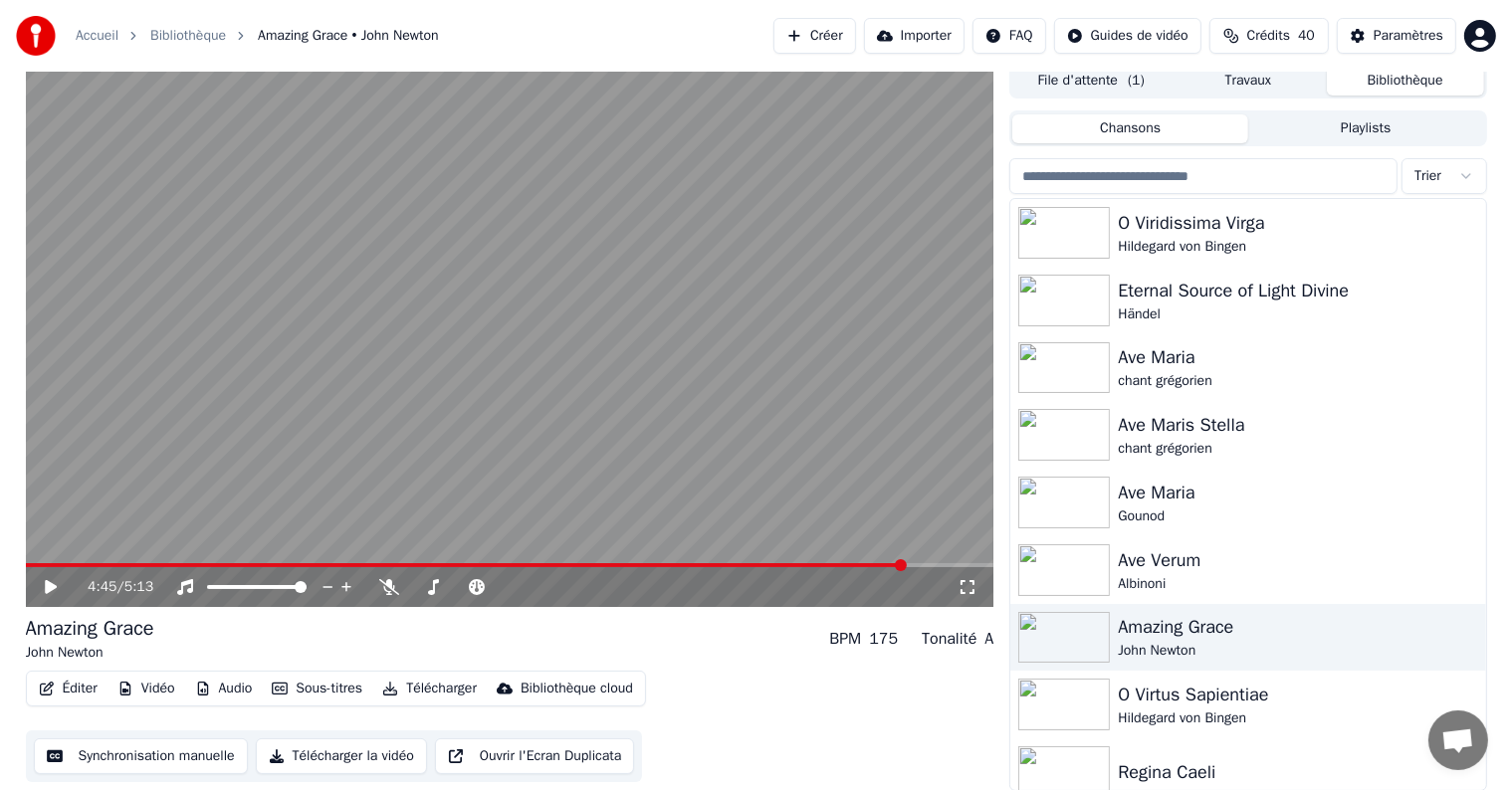 click on "Créer" at bounding box center (814, 36) 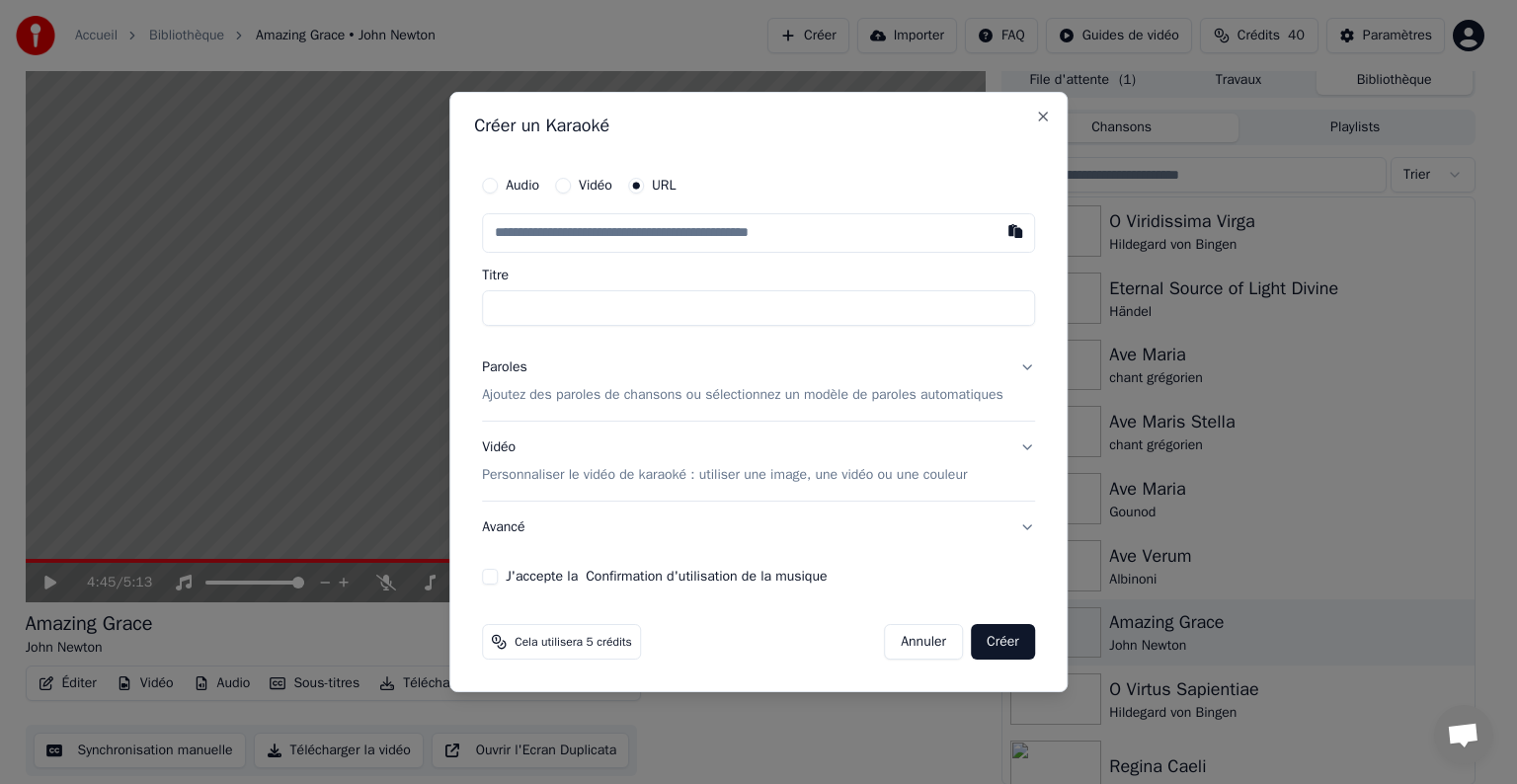 type on "**********" 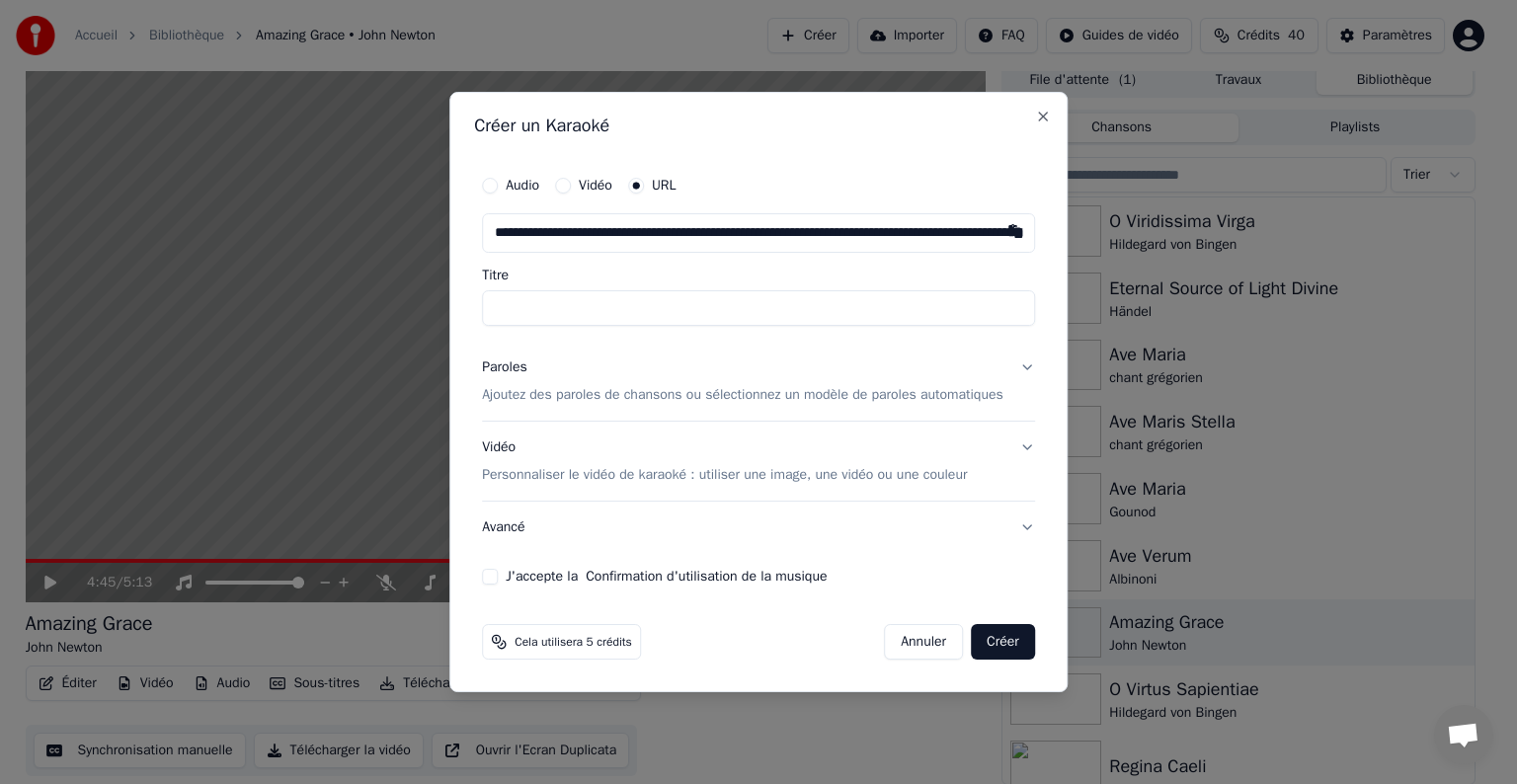 scroll, scrollTop: 0, scrollLeft: 324, axis: horizontal 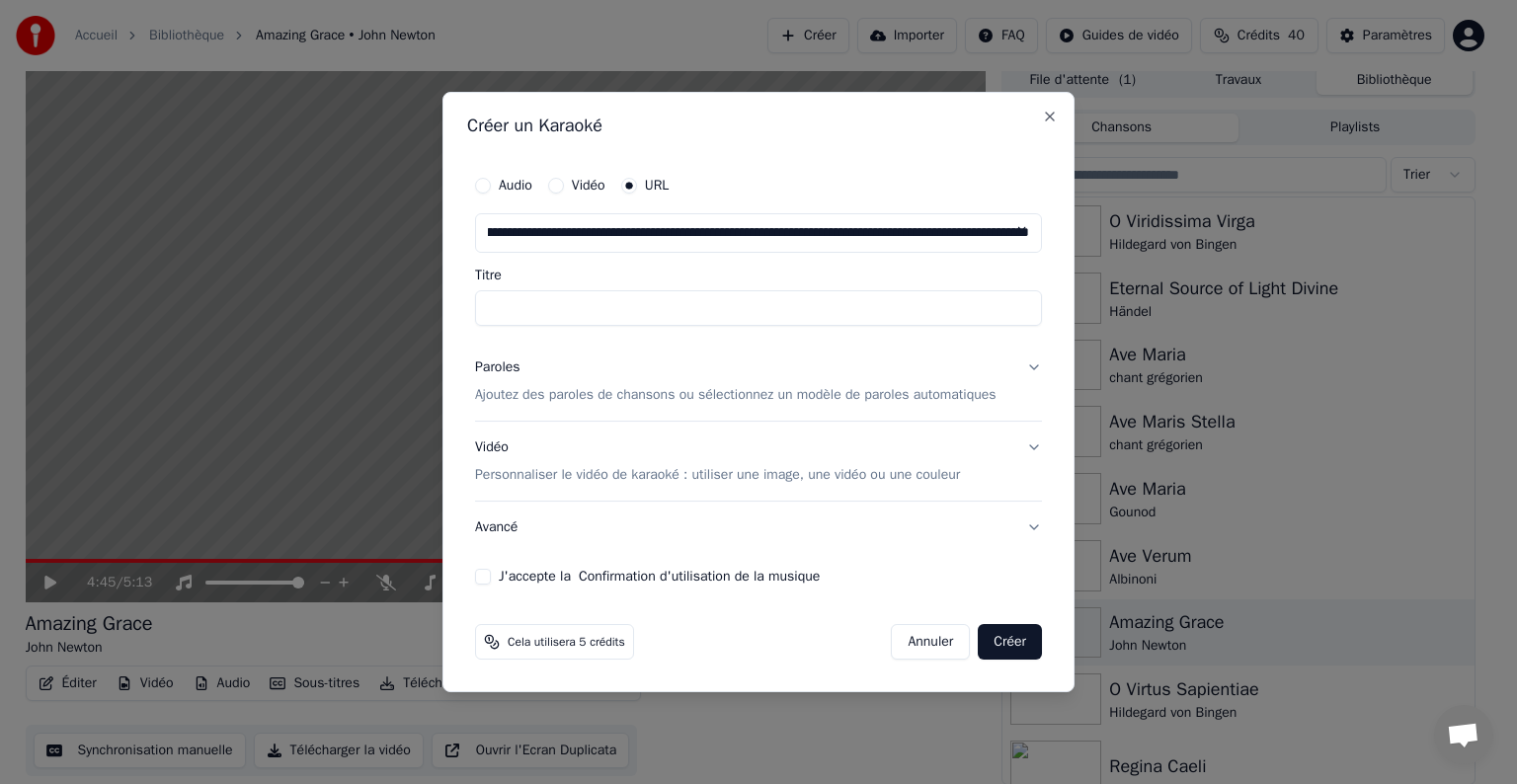 type on "**********" 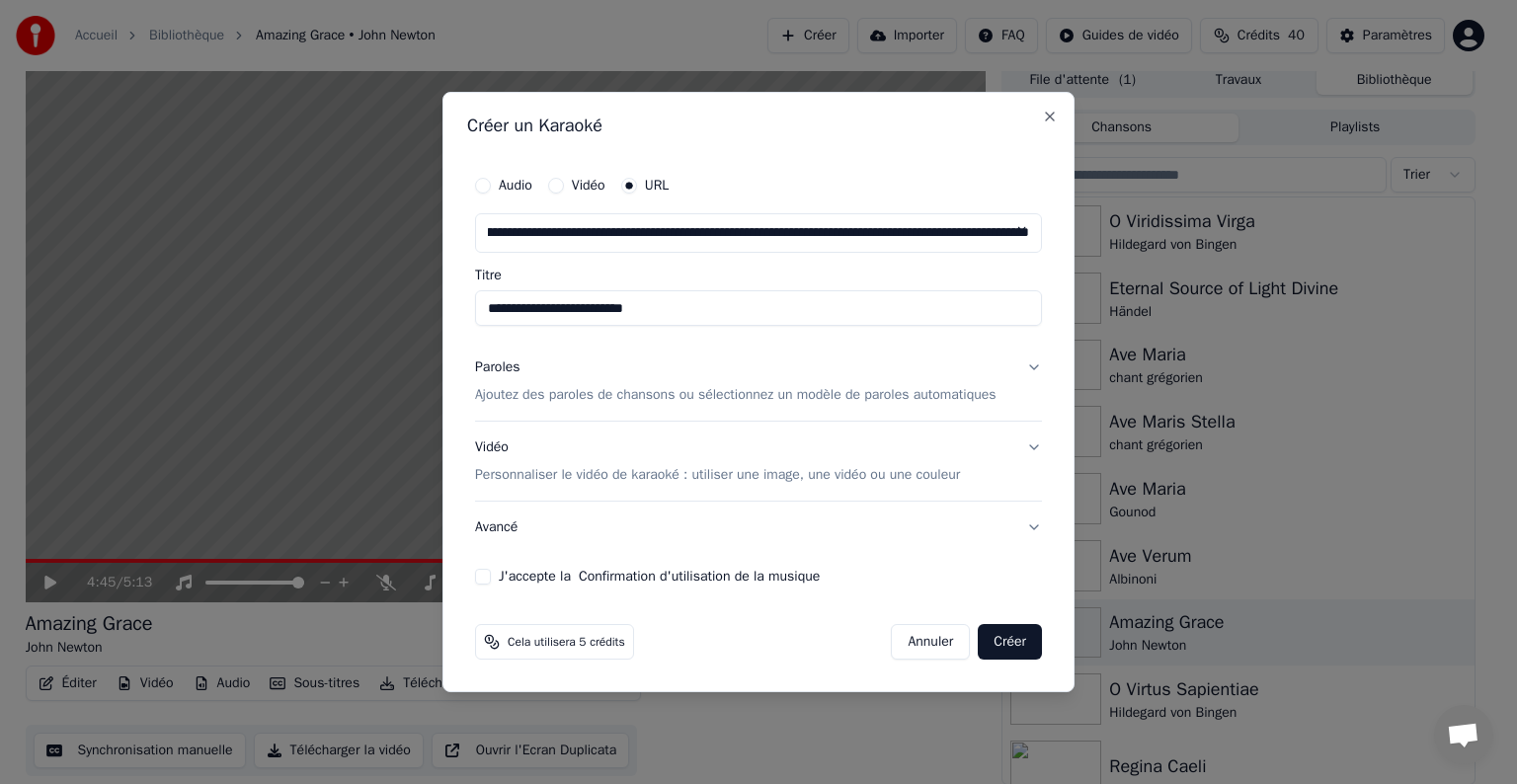 type on "**********" 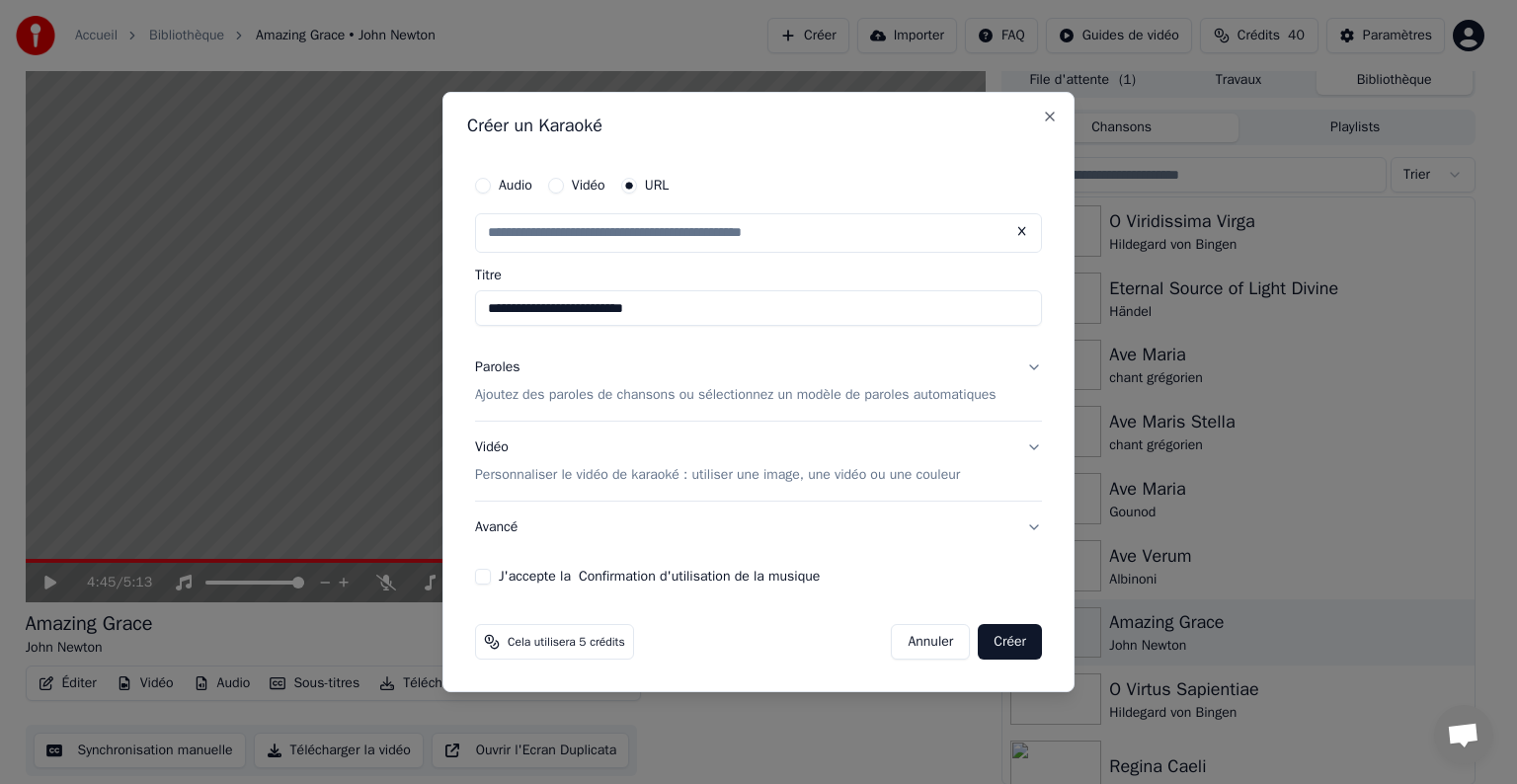 click on "**********" at bounding box center (758, 308) 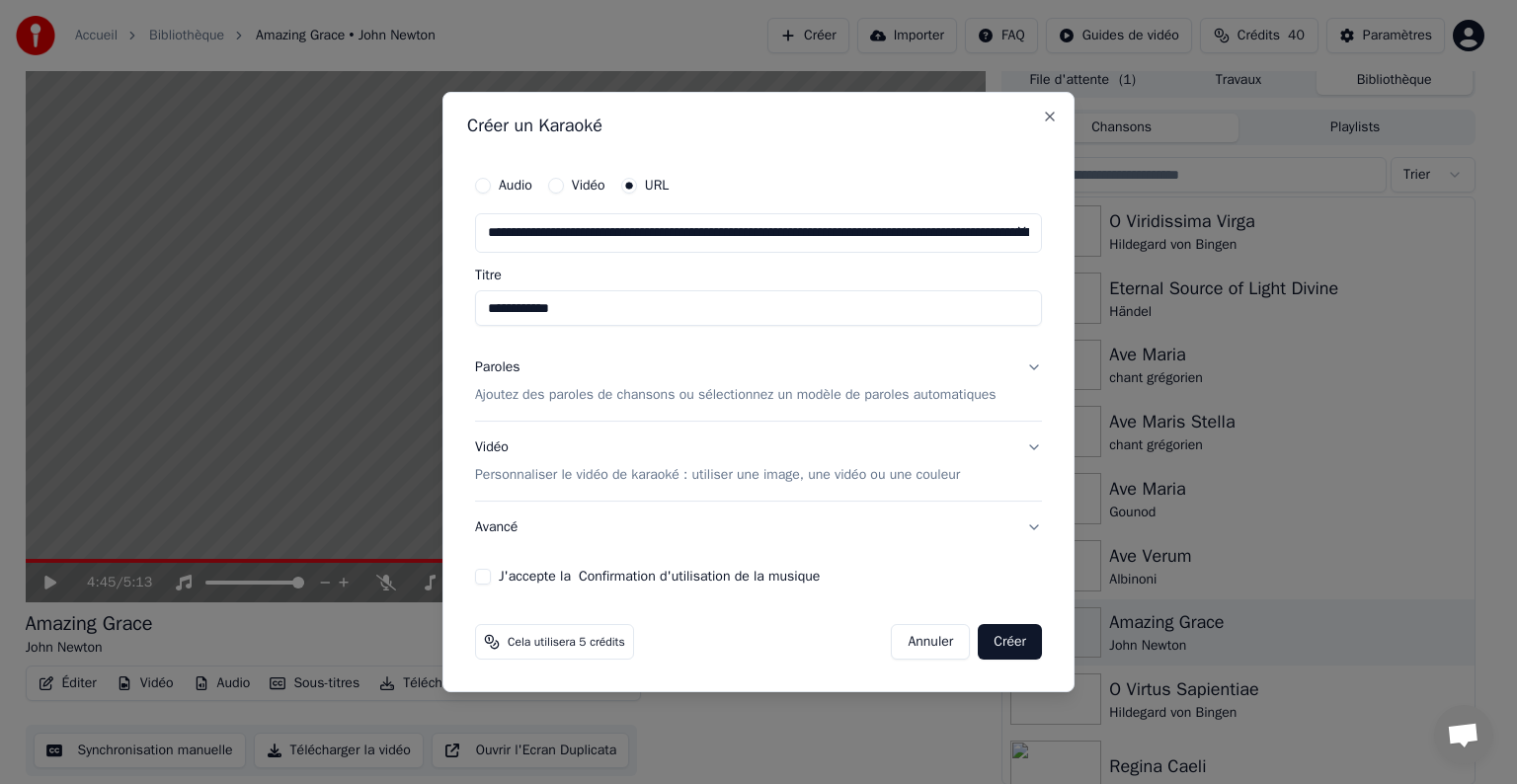 click on "**********" at bounding box center [758, 308] 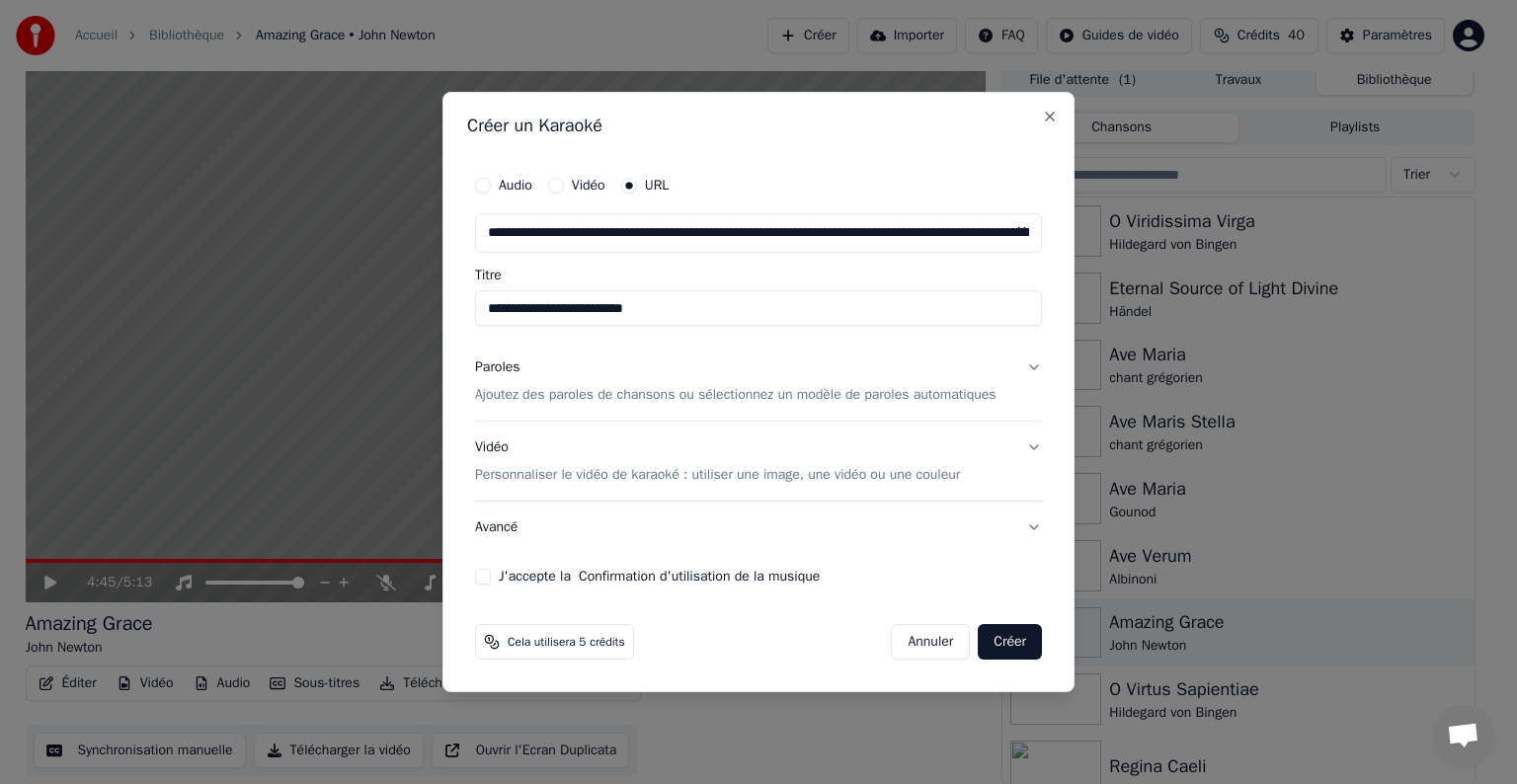 type on "**********" 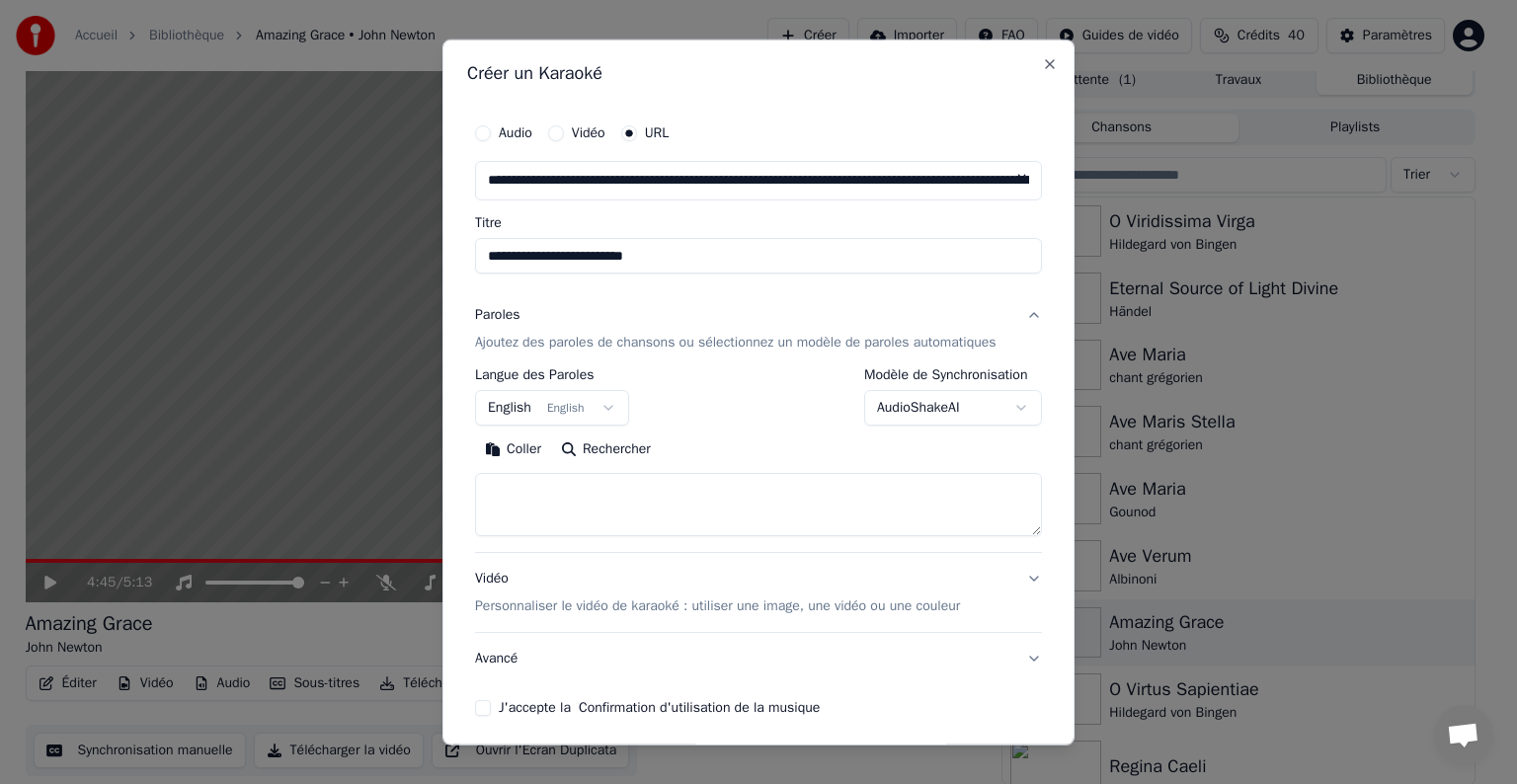 click at bounding box center (758, 505) 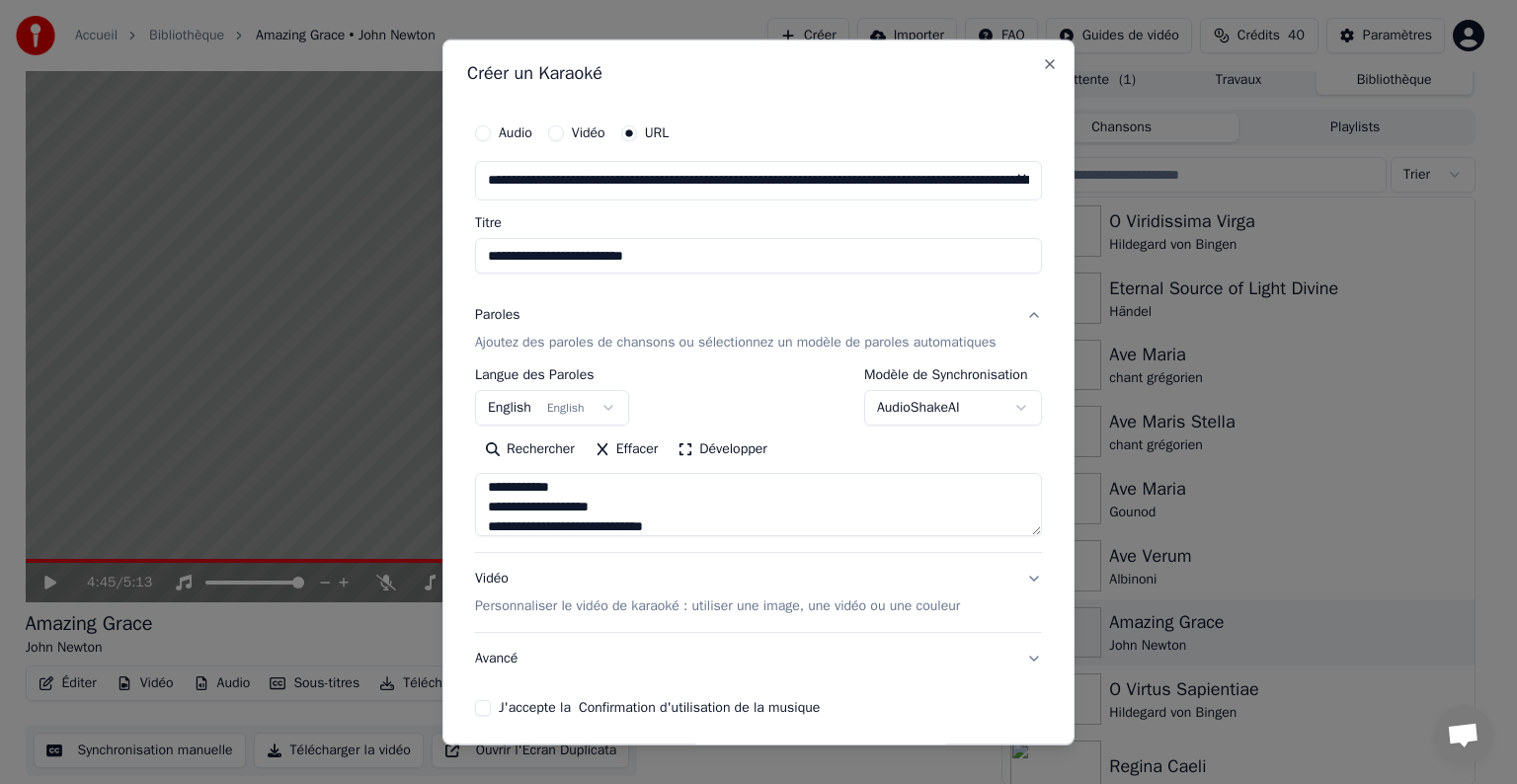 scroll, scrollTop: 182, scrollLeft: 0, axis: vertical 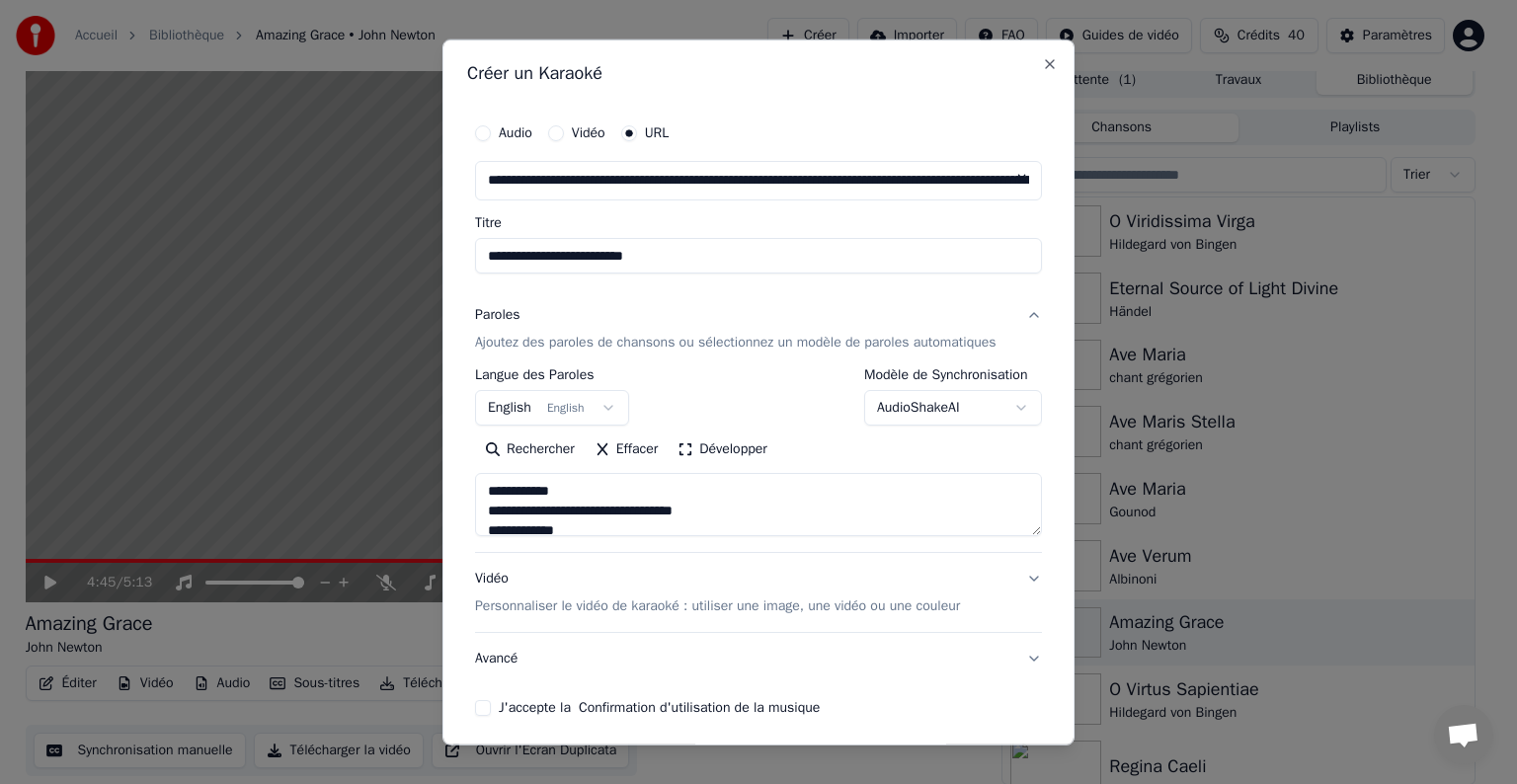 type on "**********" 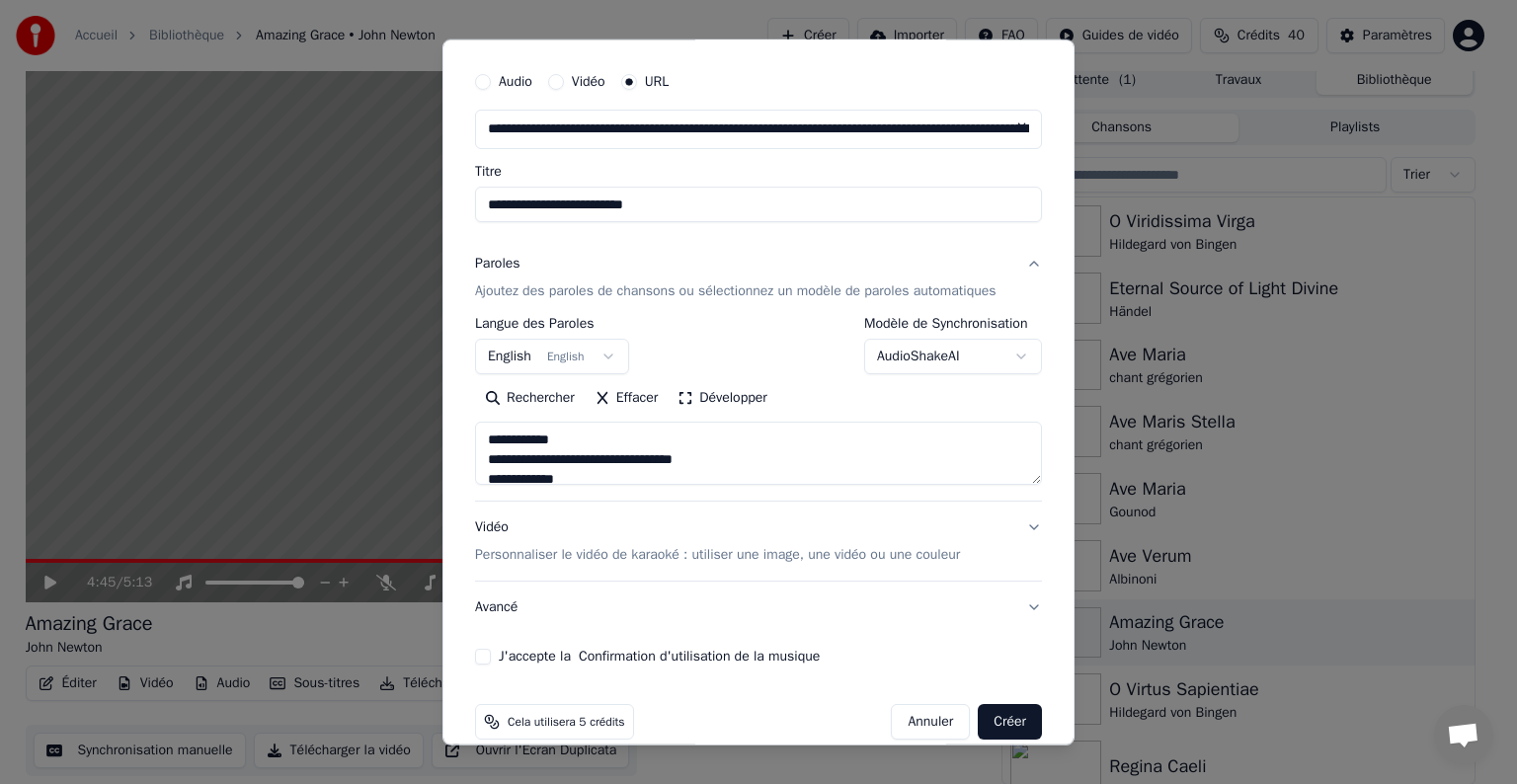 scroll, scrollTop: 78, scrollLeft: 0, axis: vertical 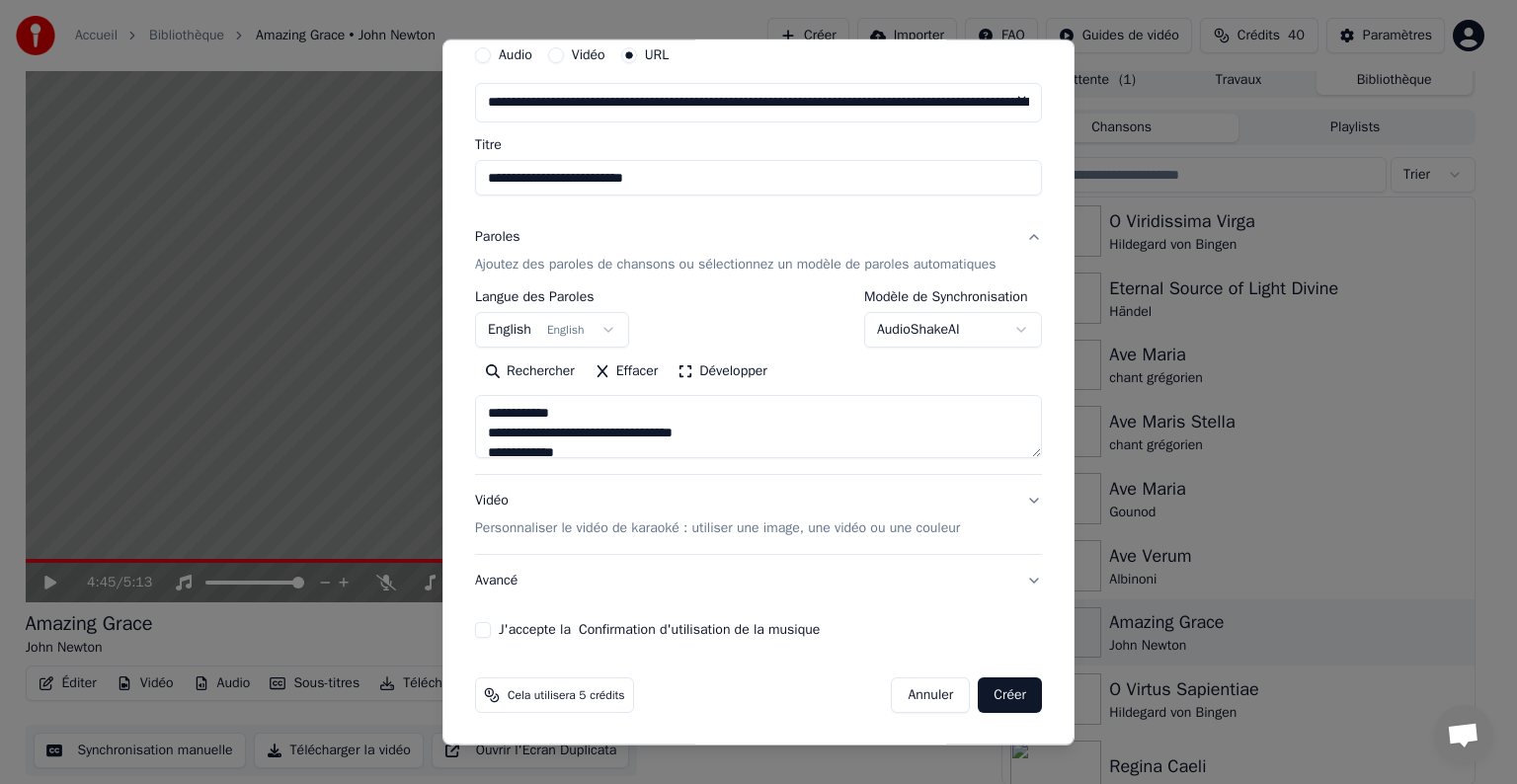 click on "J'accepte la   Confirmation d'utilisation de la musique" at bounding box center (483, 630) 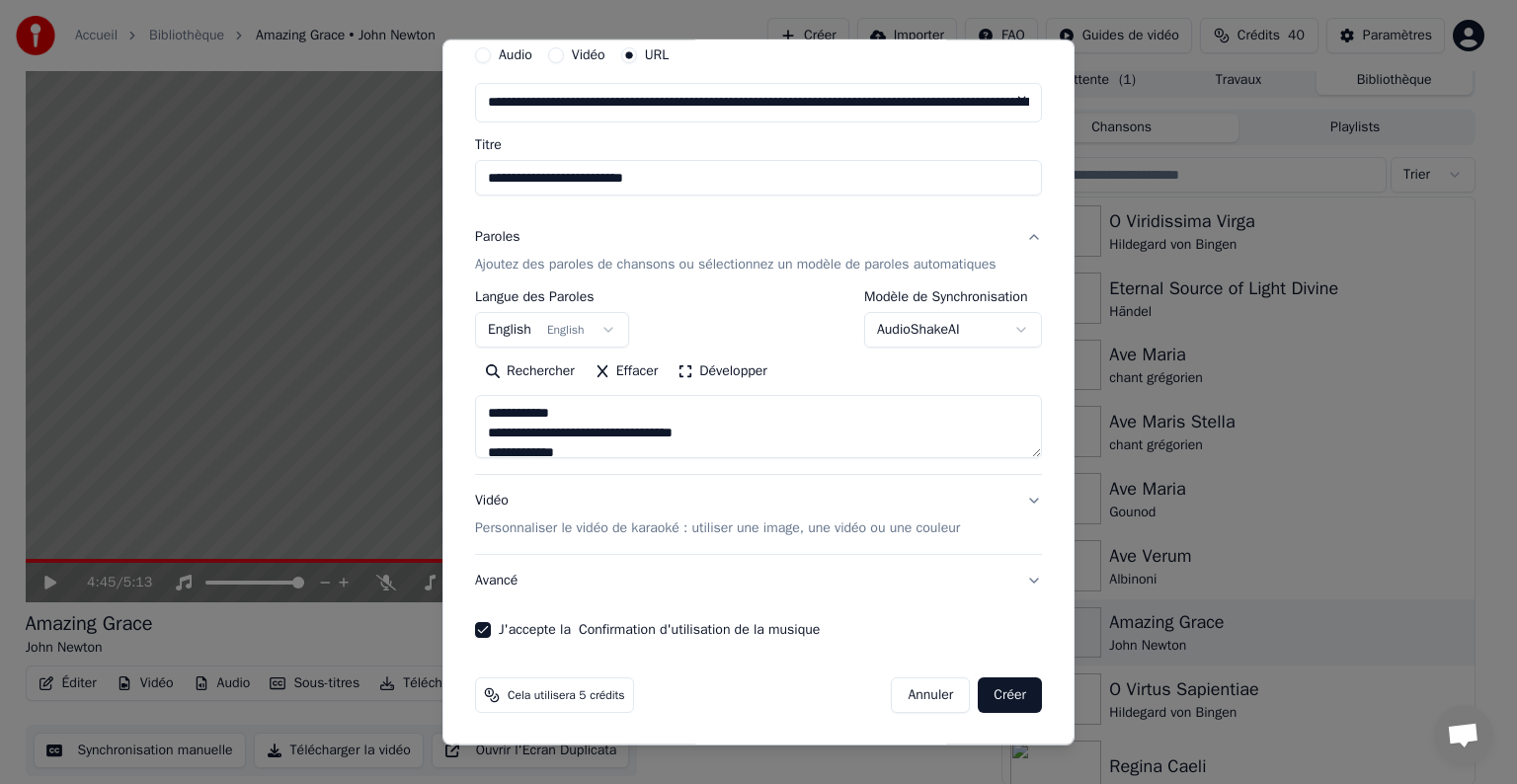 click on "Créer" at bounding box center [1009, 695] 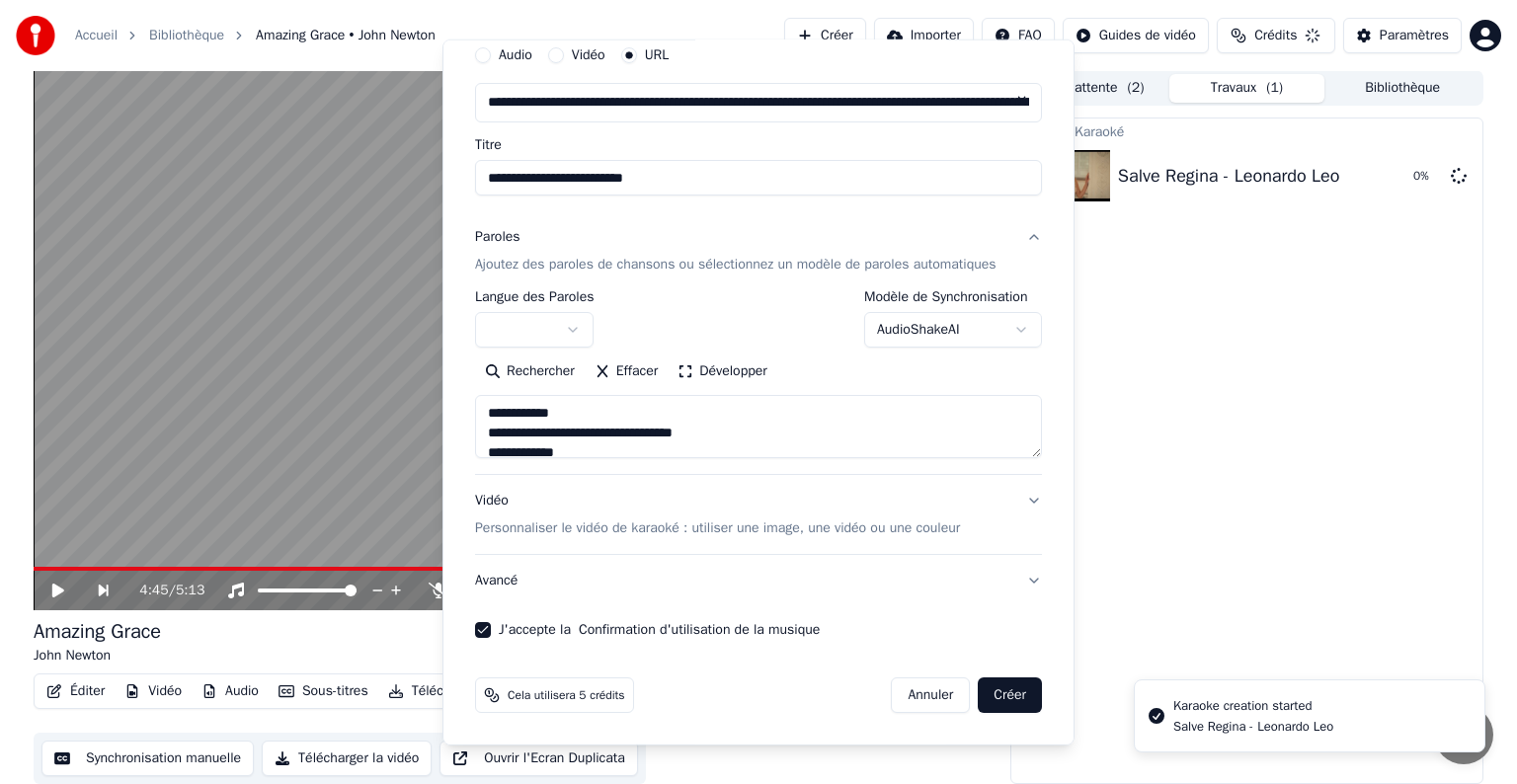 type 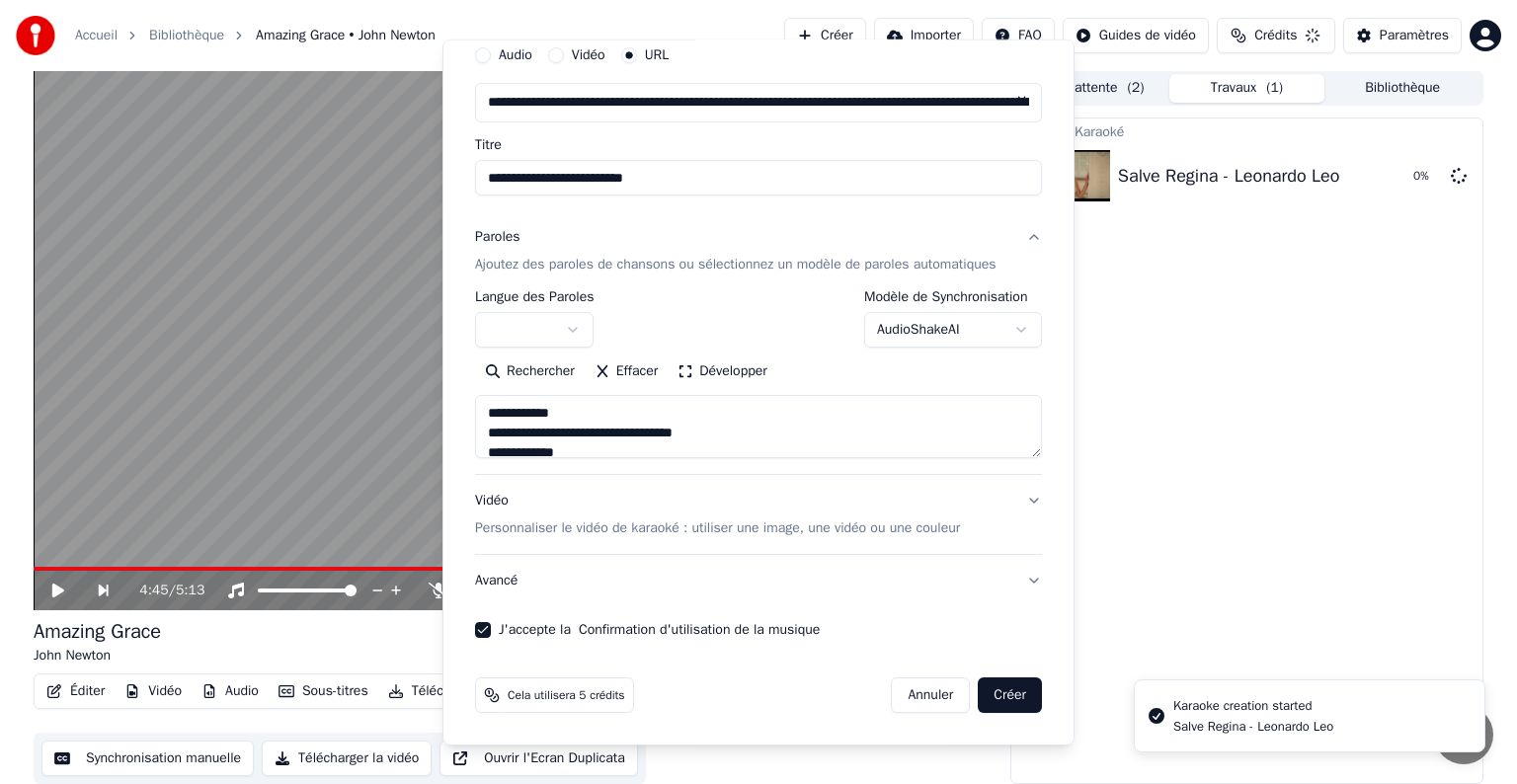 select 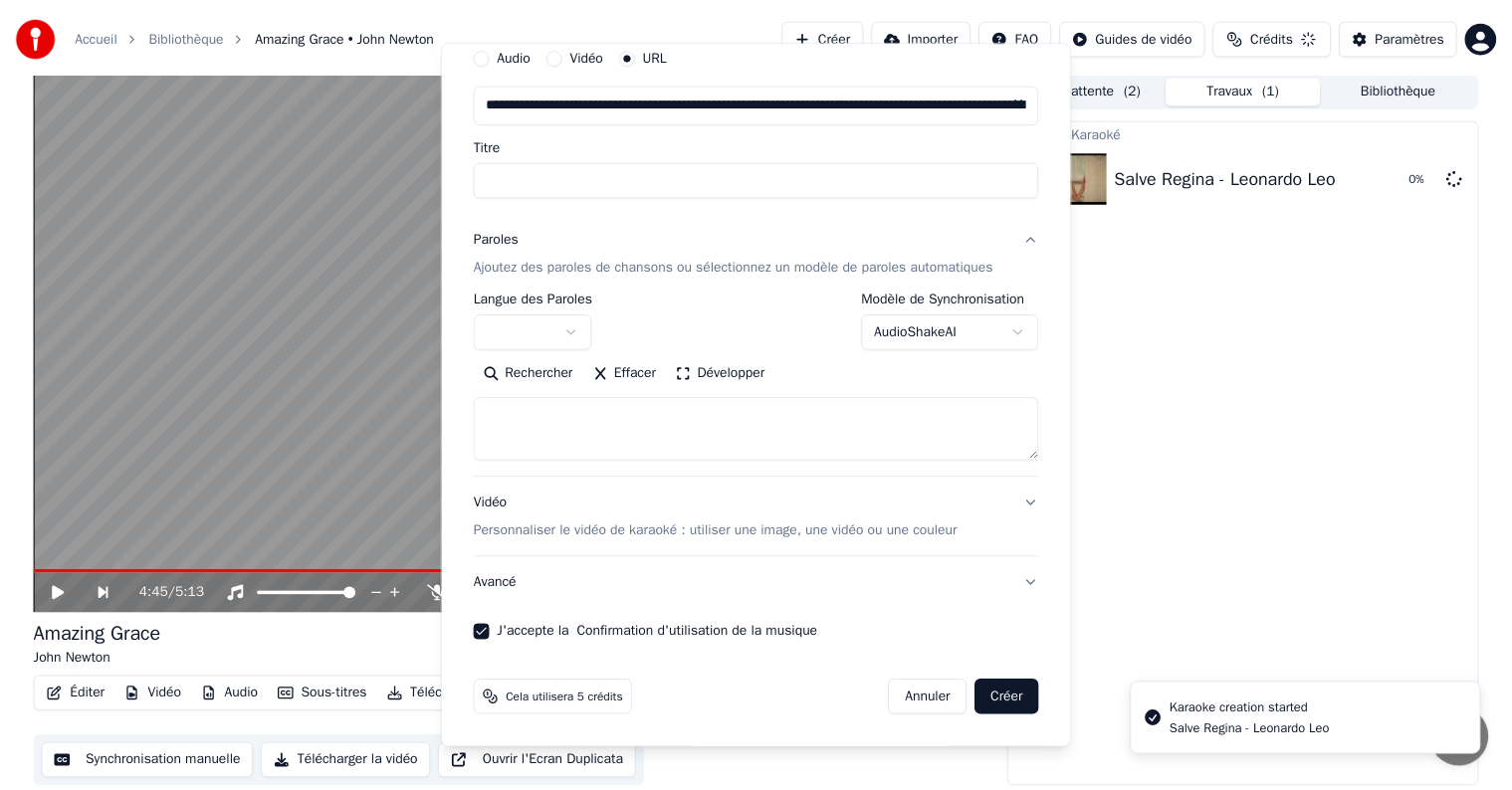 scroll, scrollTop: 1, scrollLeft: 0, axis: vertical 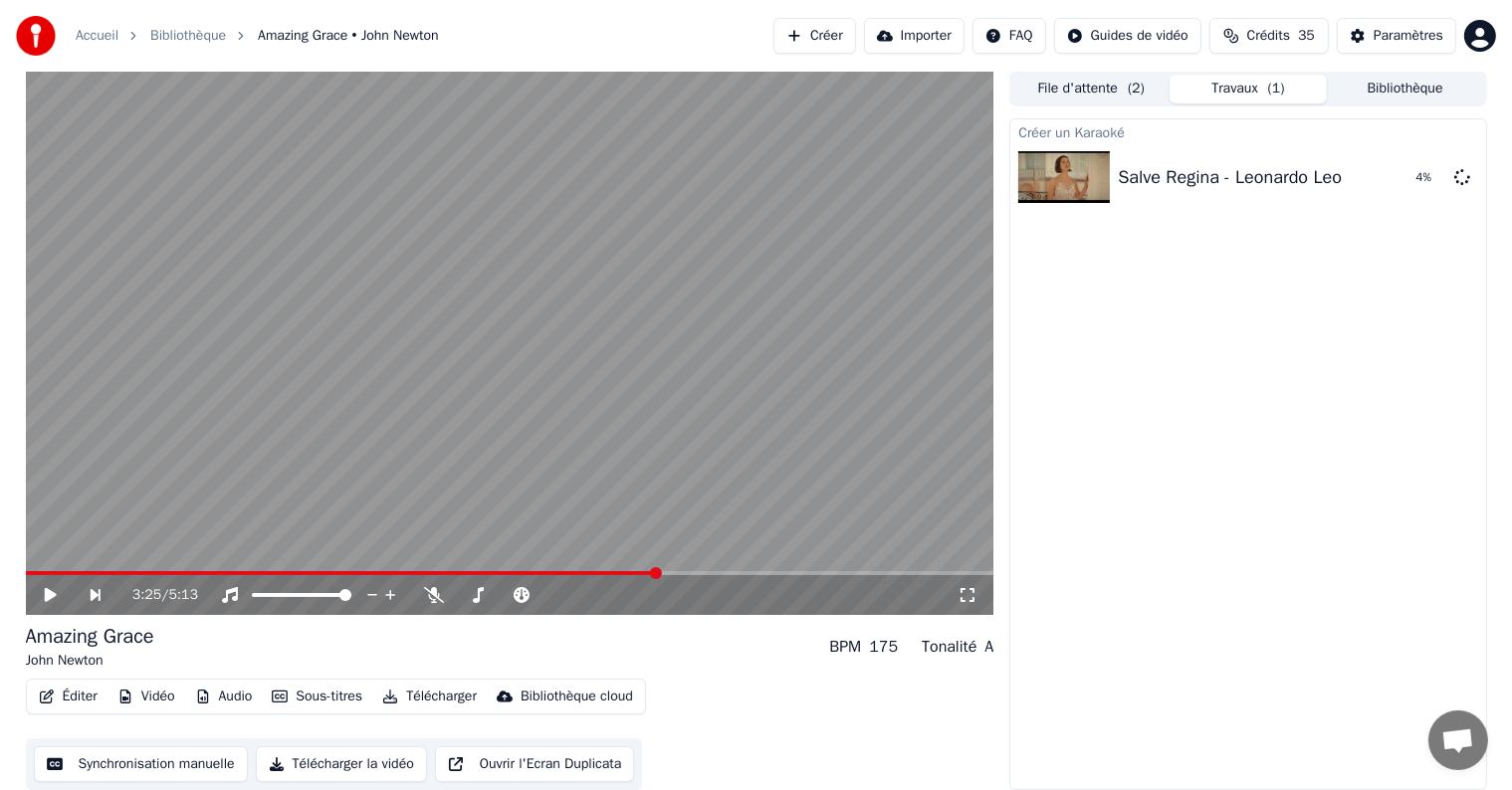 click at bounding box center (342, 573) 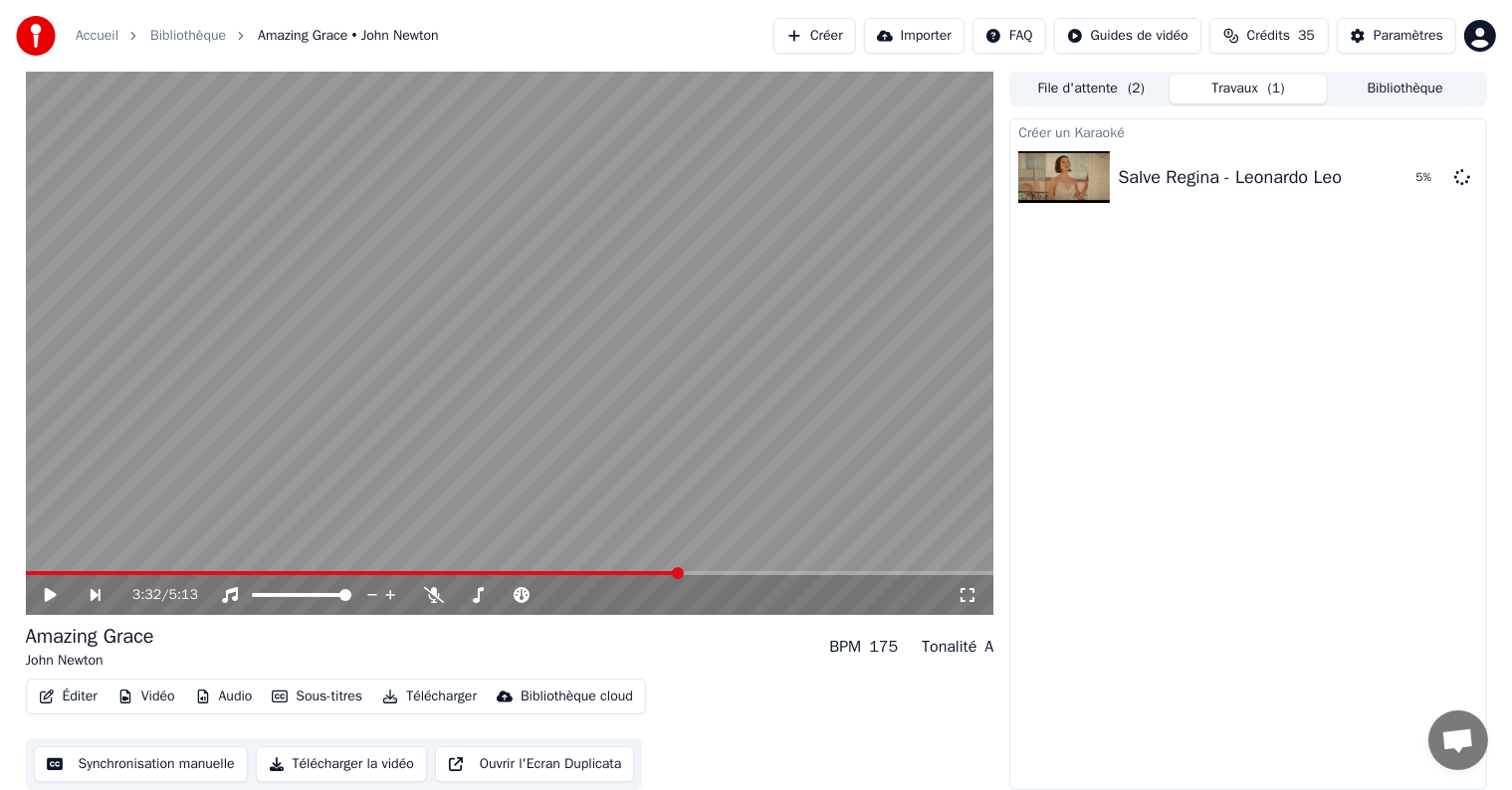 click at bounding box center [510, 573] 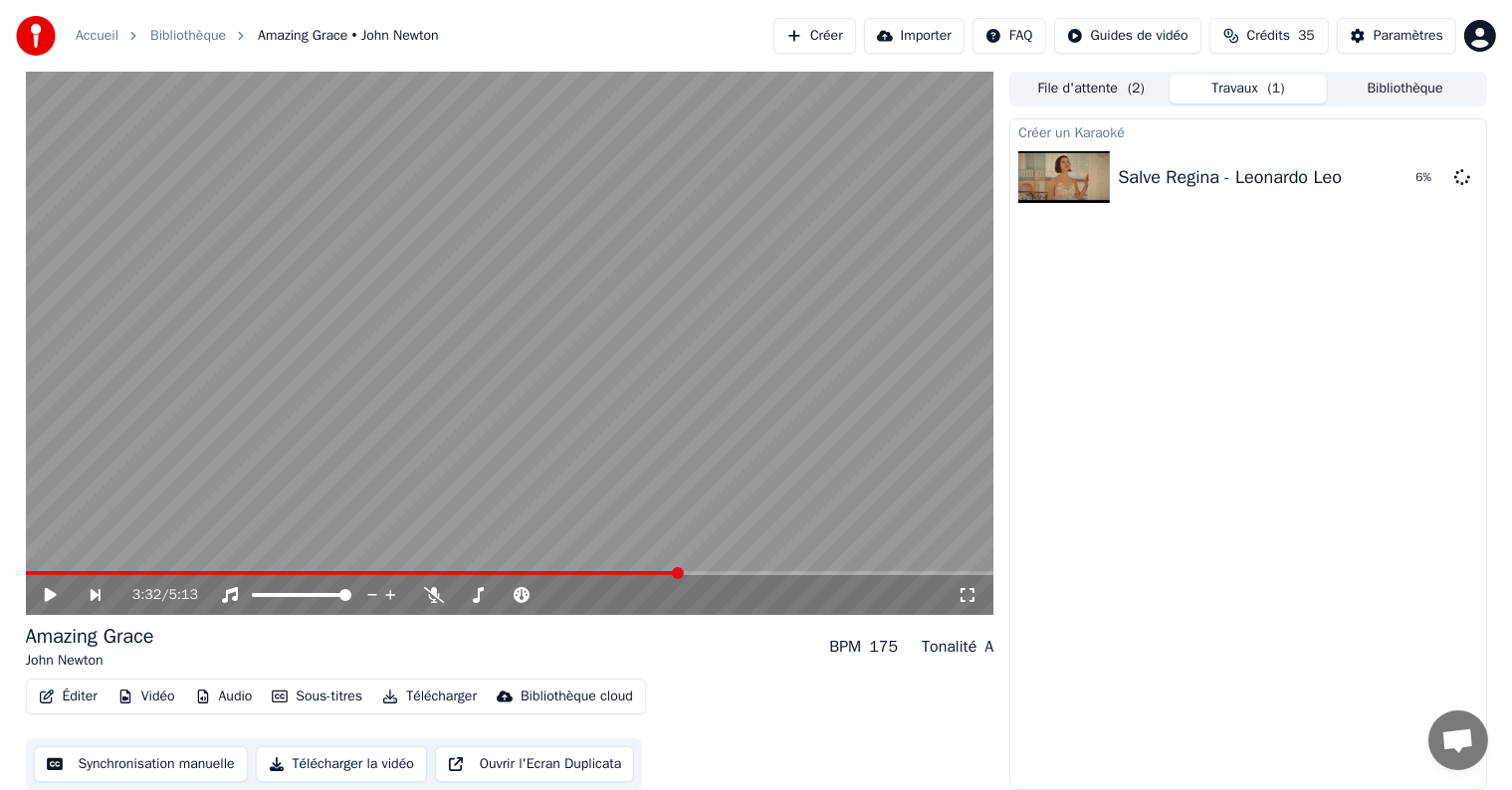 click at bounding box center (510, 342) 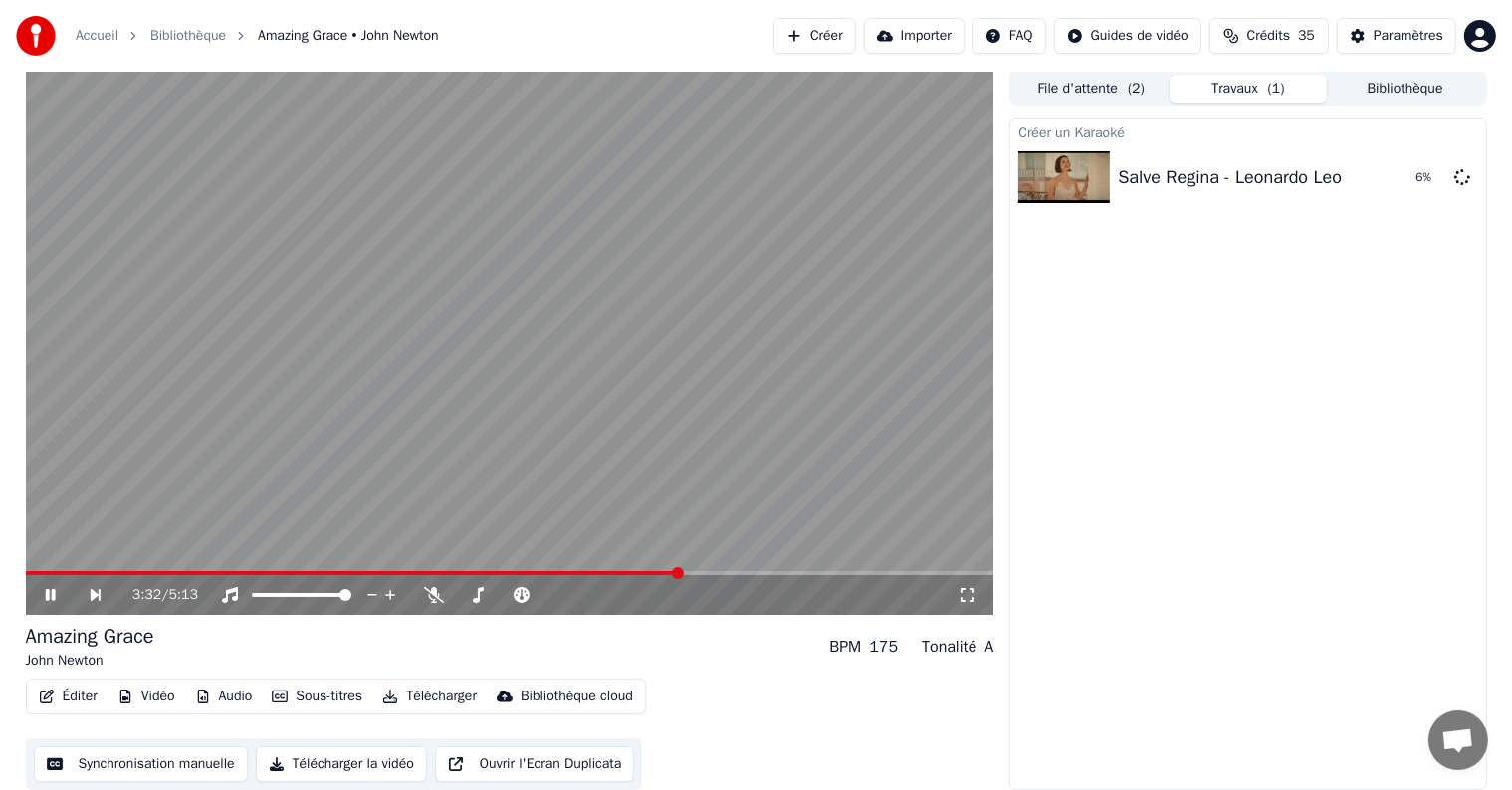 click at bounding box center [510, 342] 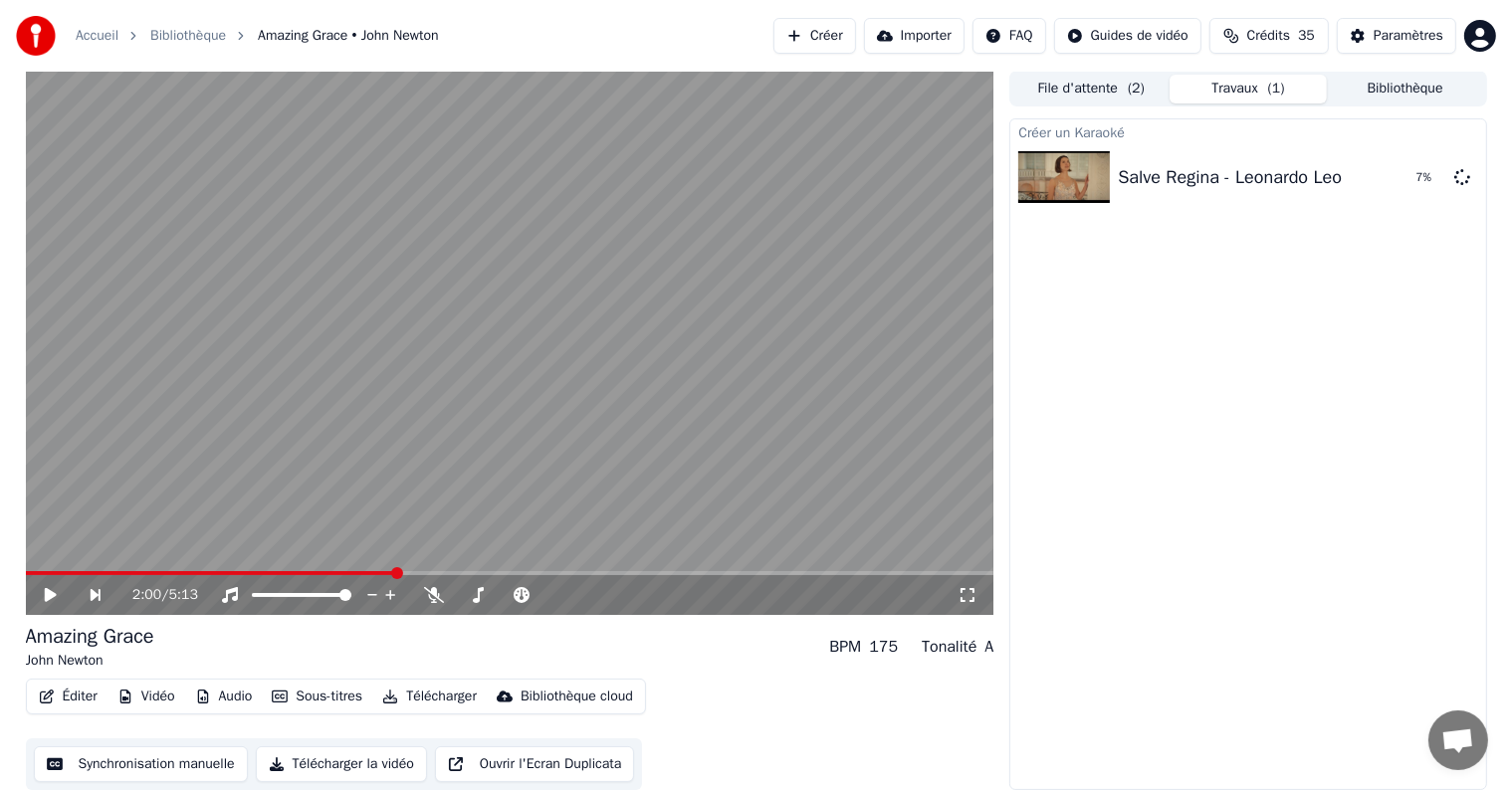 click at bounding box center (211, 573) 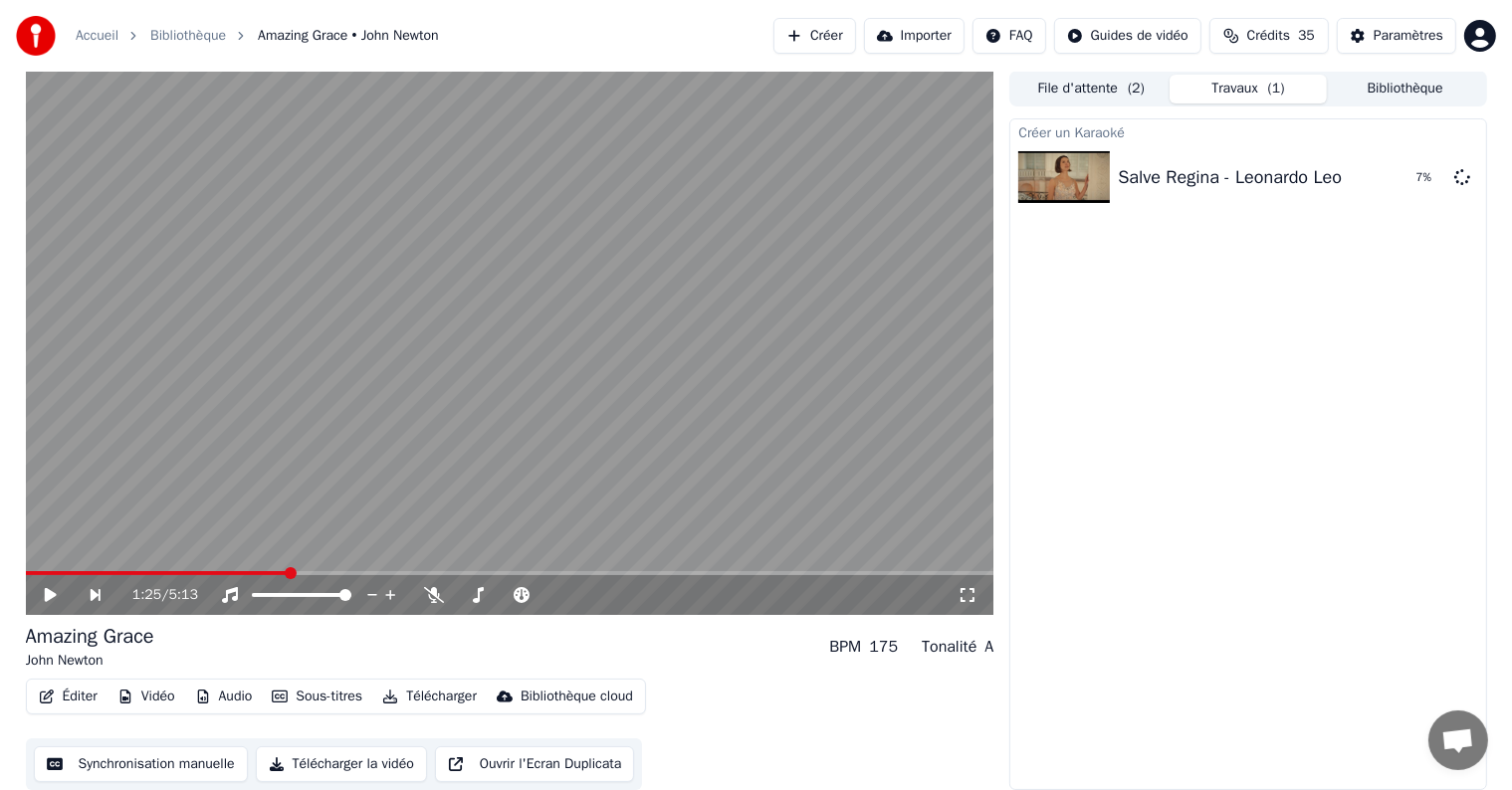 click at bounding box center [157, 573] 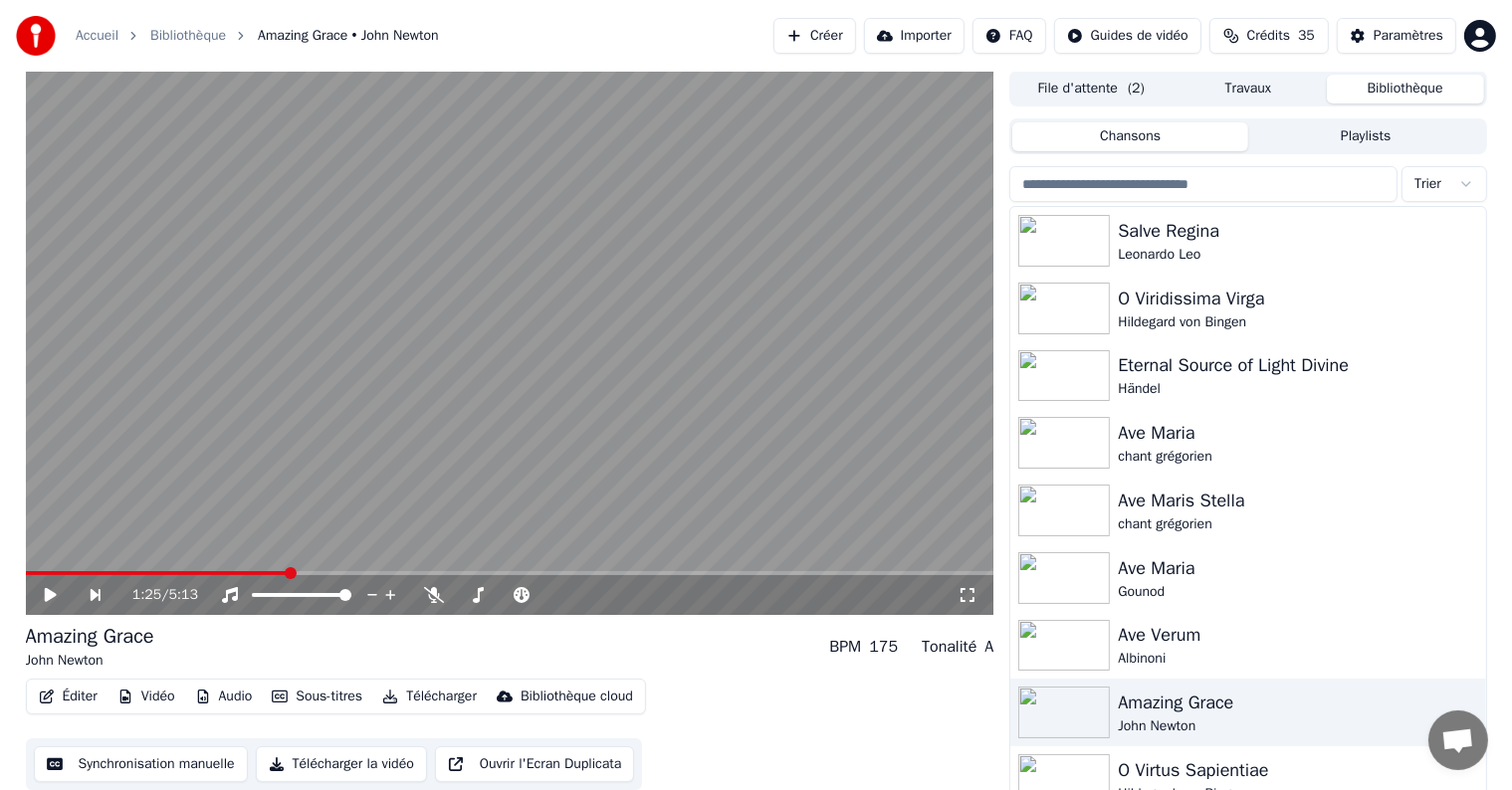 click on "Bibliothèque" at bounding box center (1405, 89) 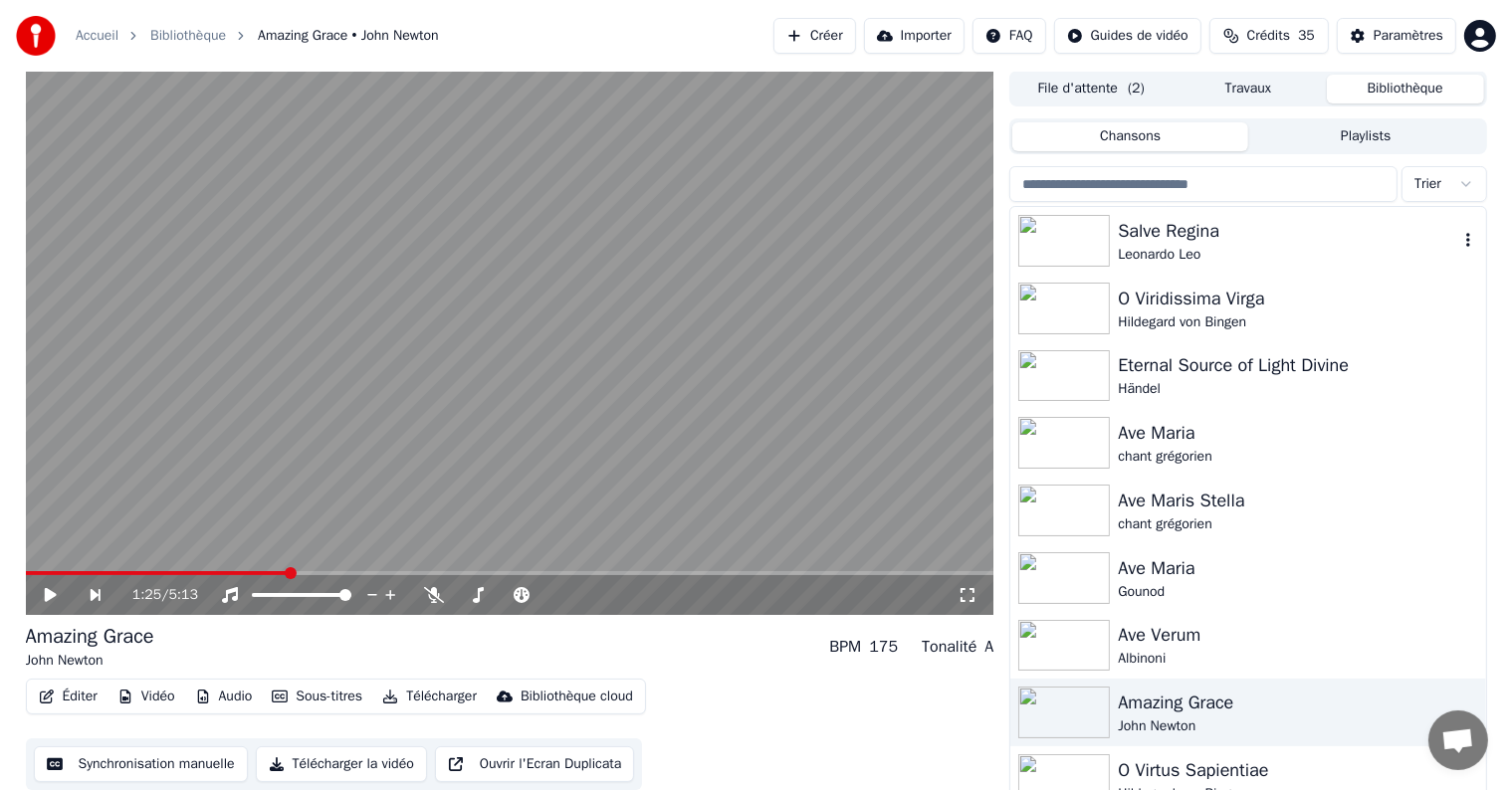 click on "Leonardo Leo" at bounding box center (1287, 255) 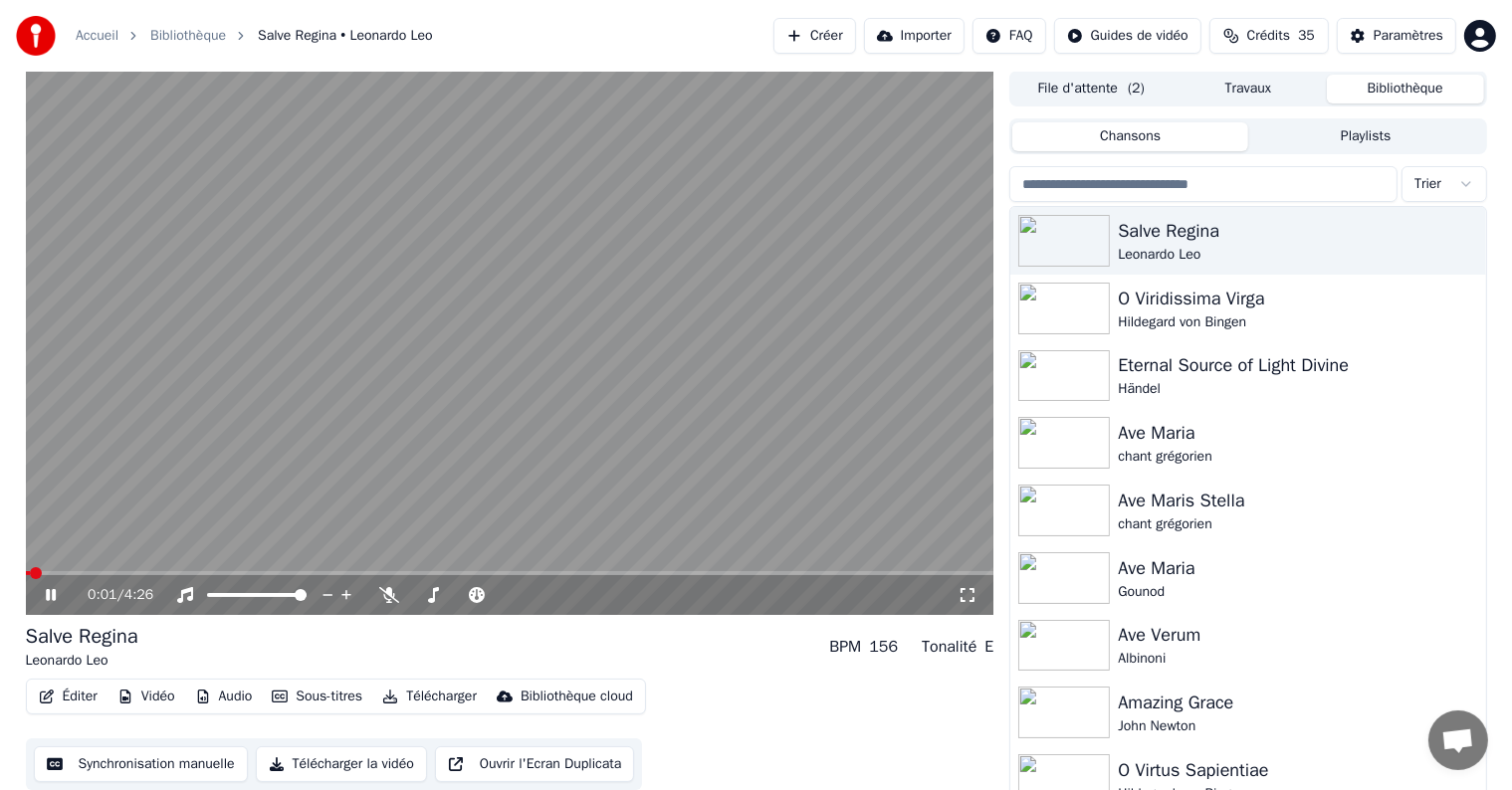 click on "0:01  /  4:26" at bounding box center [510, 595] 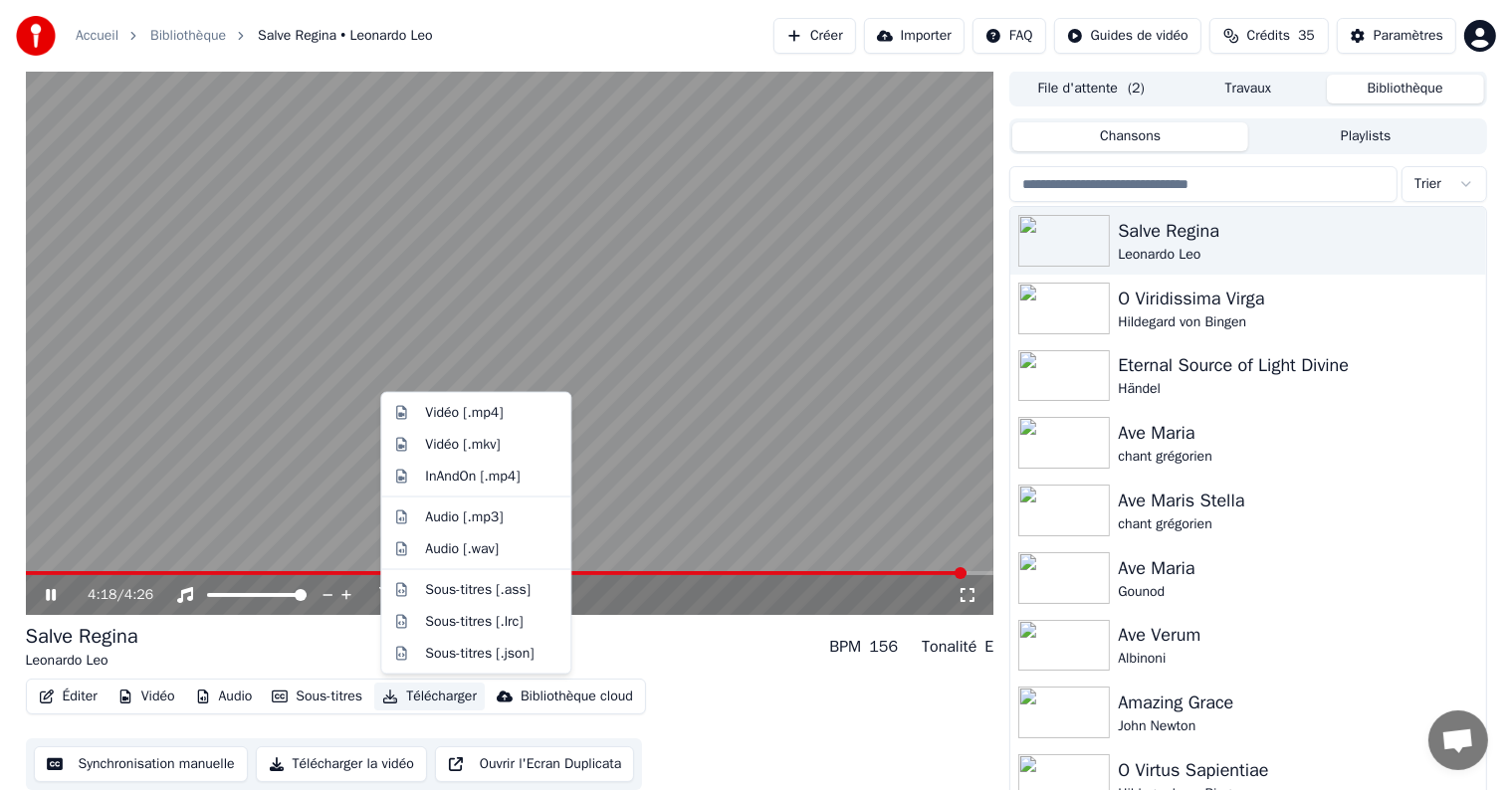 click on "Télécharger" at bounding box center (429, 696) 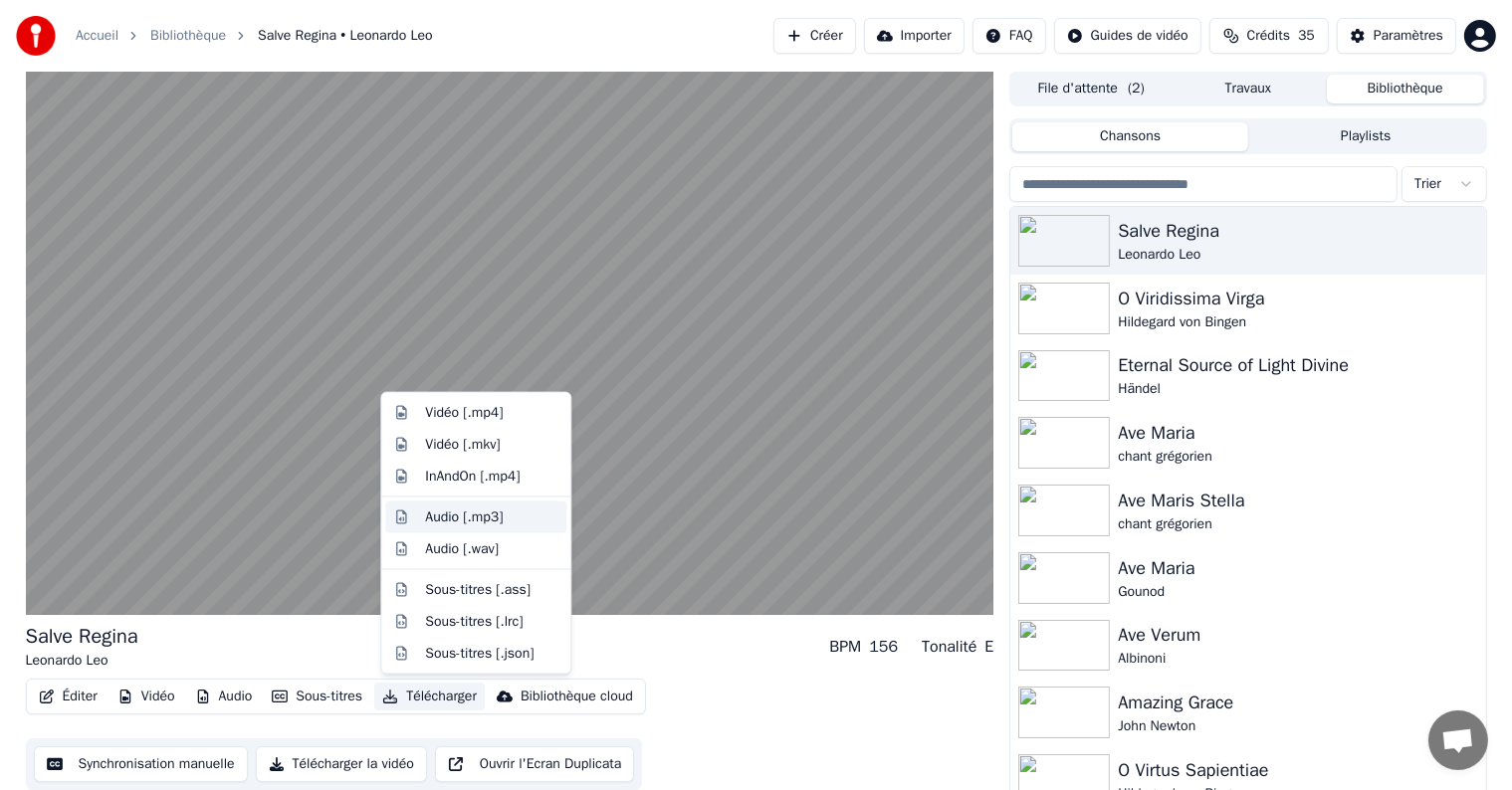 click on "Audio [.mp3]" at bounding box center [464, 517] 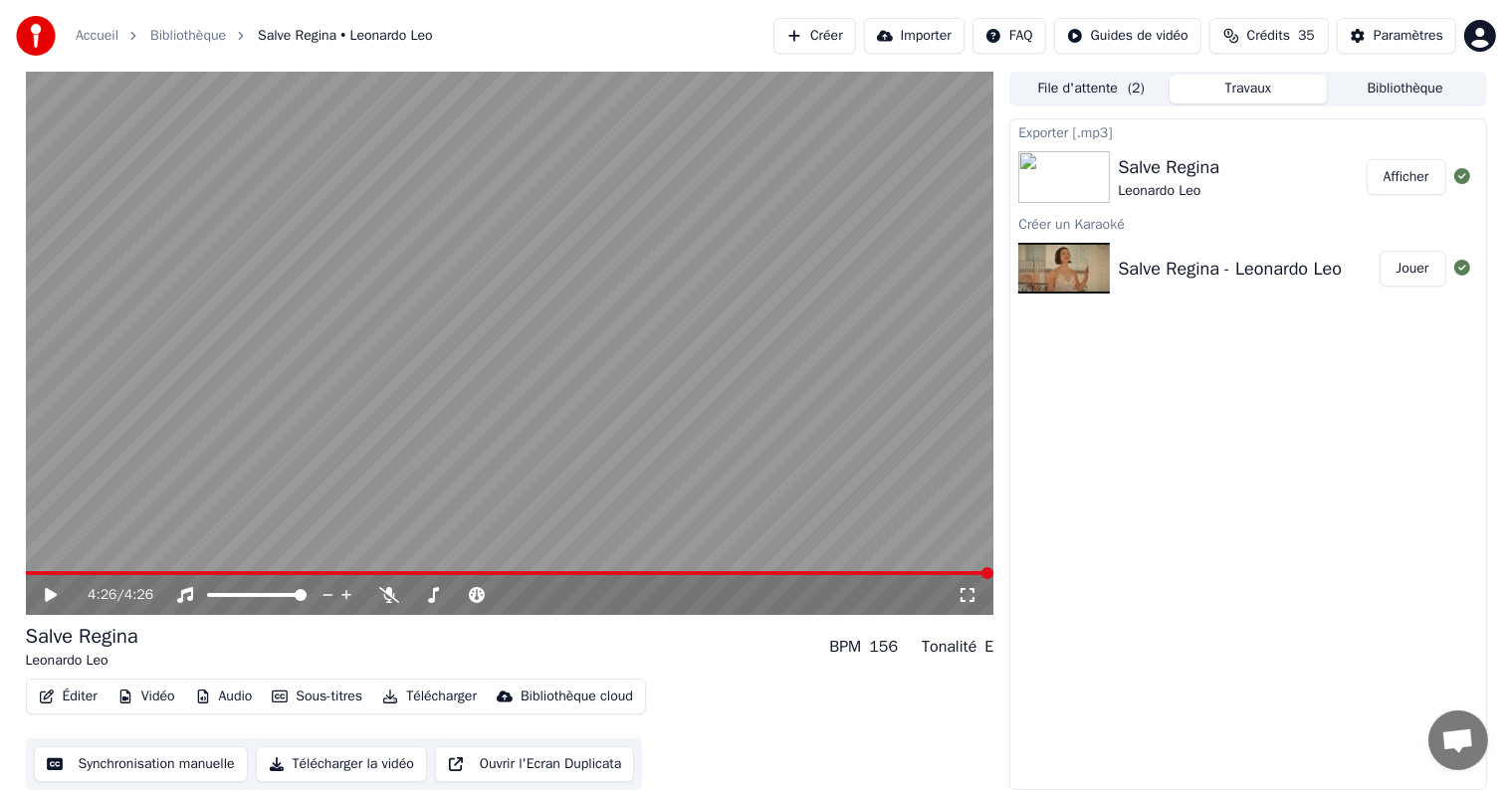 click on "Afficher" at bounding box center (1406, 177) 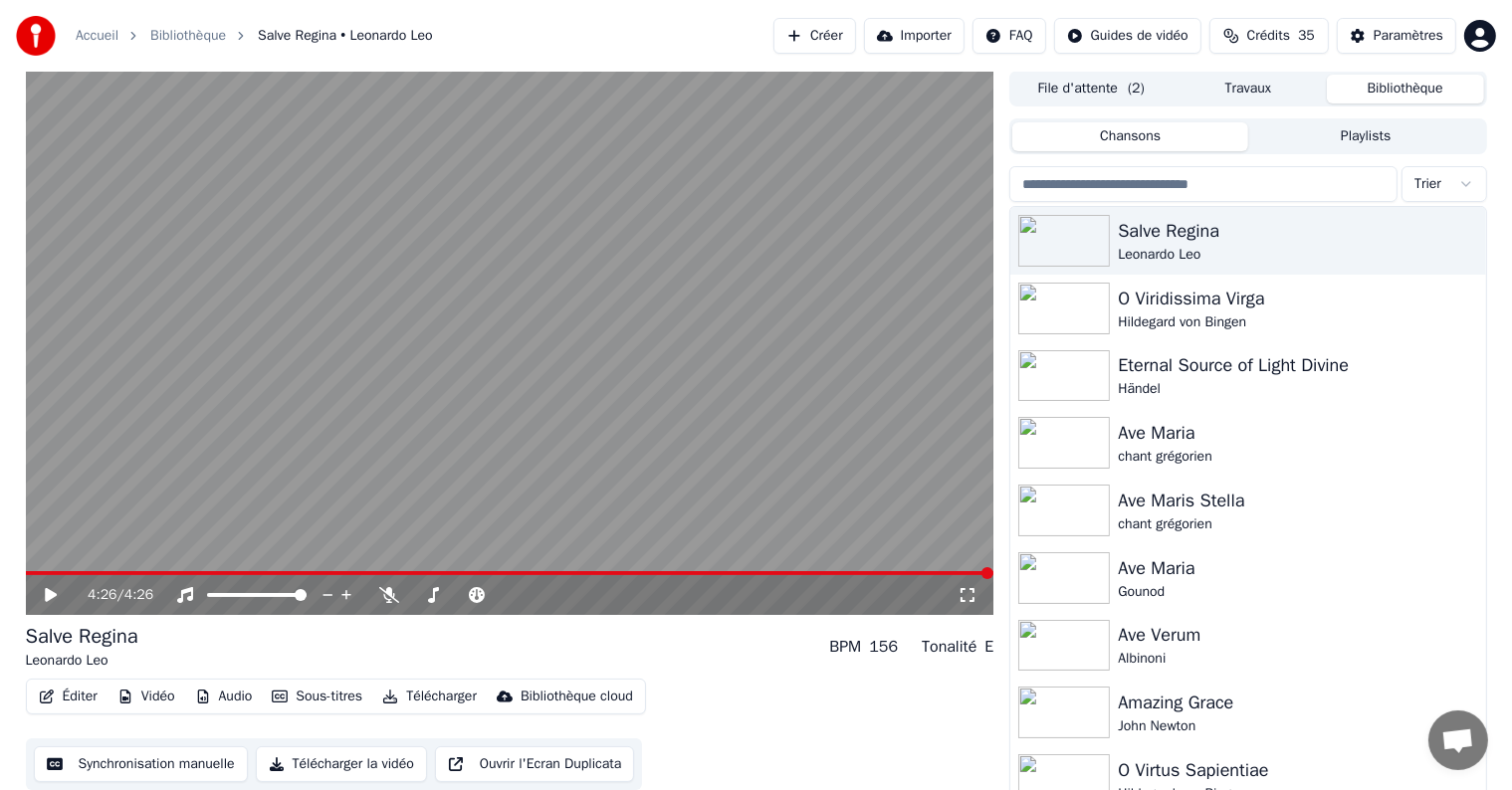 click on "Bibliothèque" at bounding box center (1405, 89) 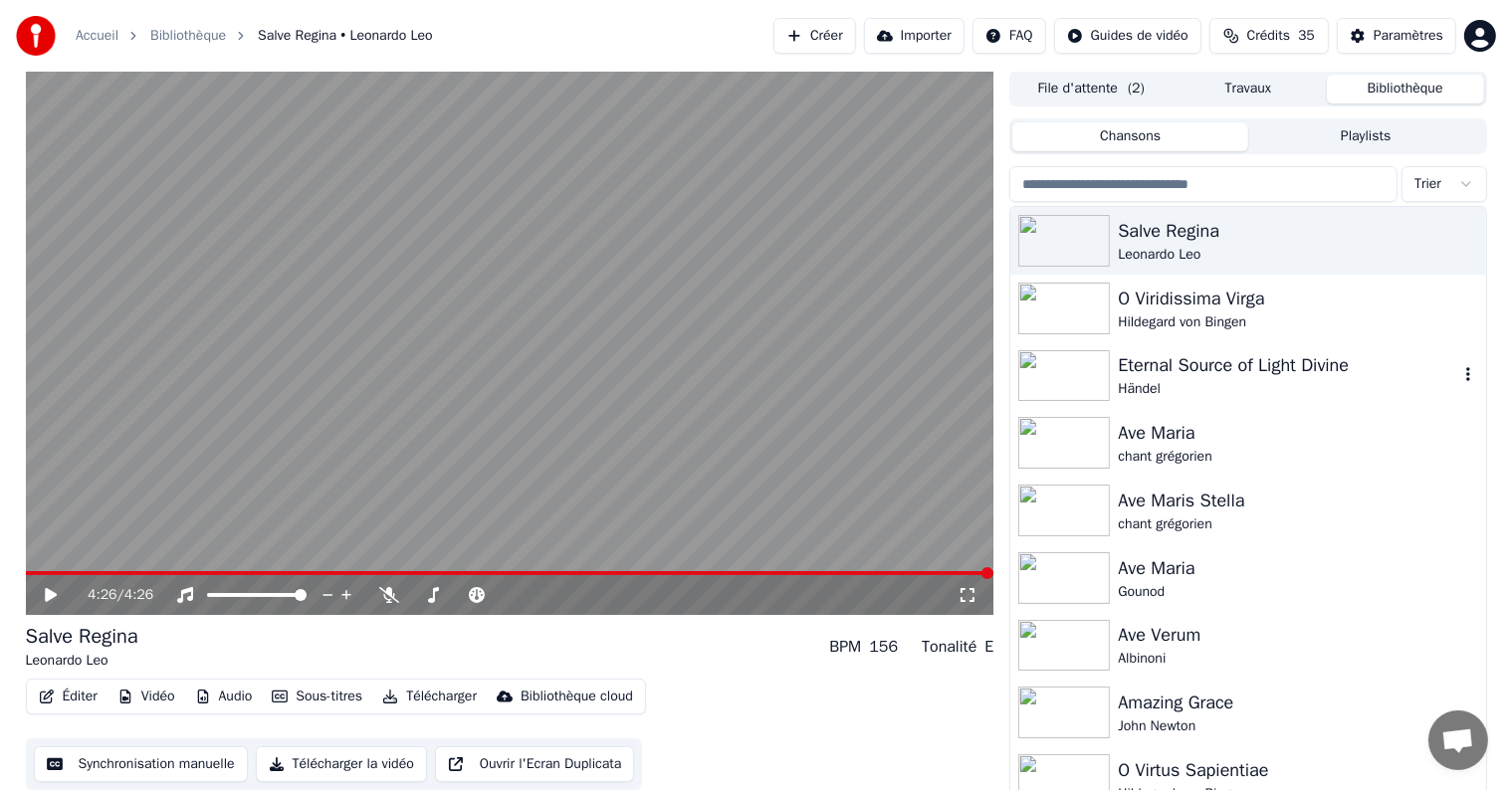 click on "Eternal Source of Light Divine" at bounding box center [1287, 365] 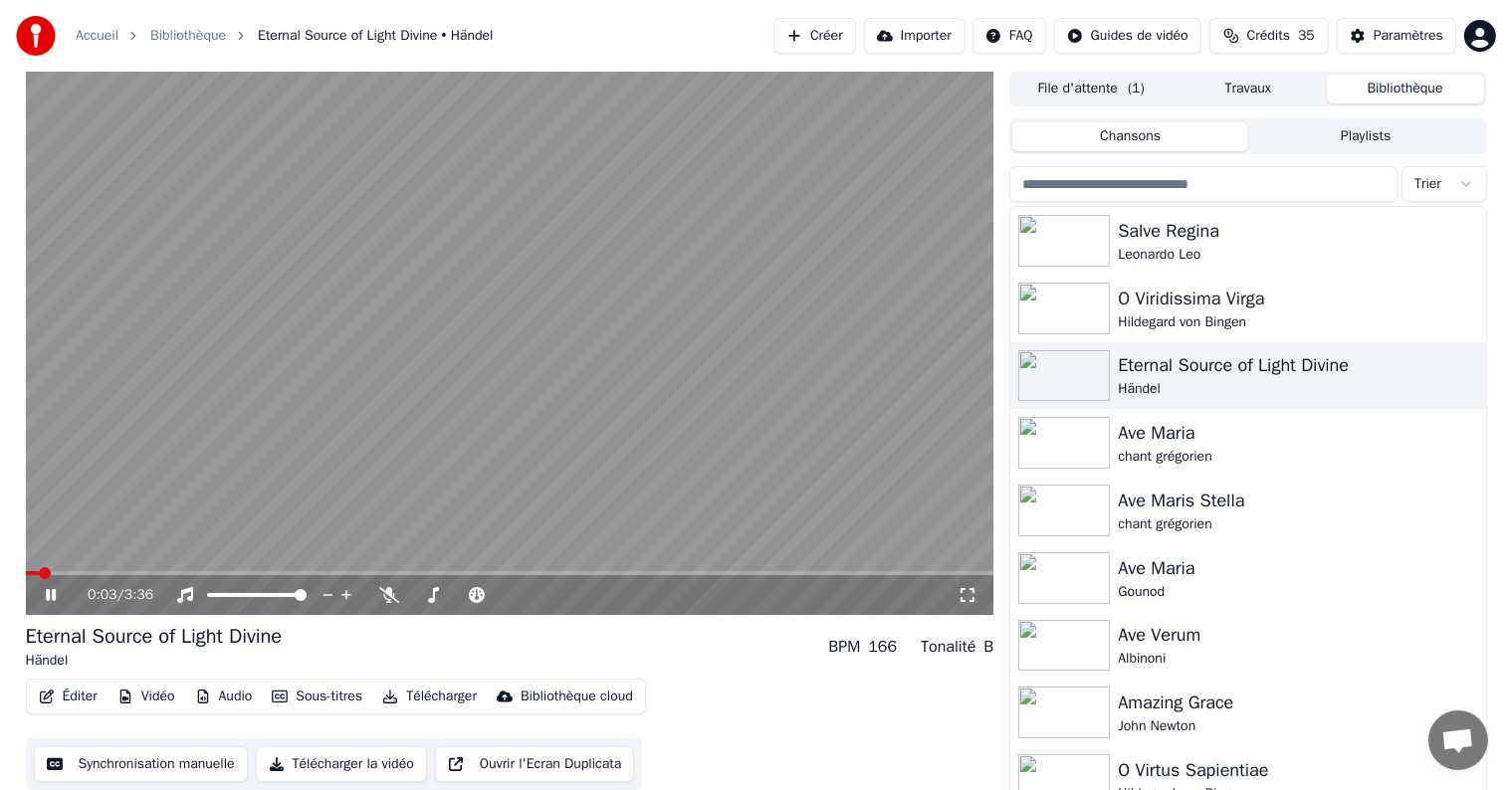 click at bounding box center (510, 342) 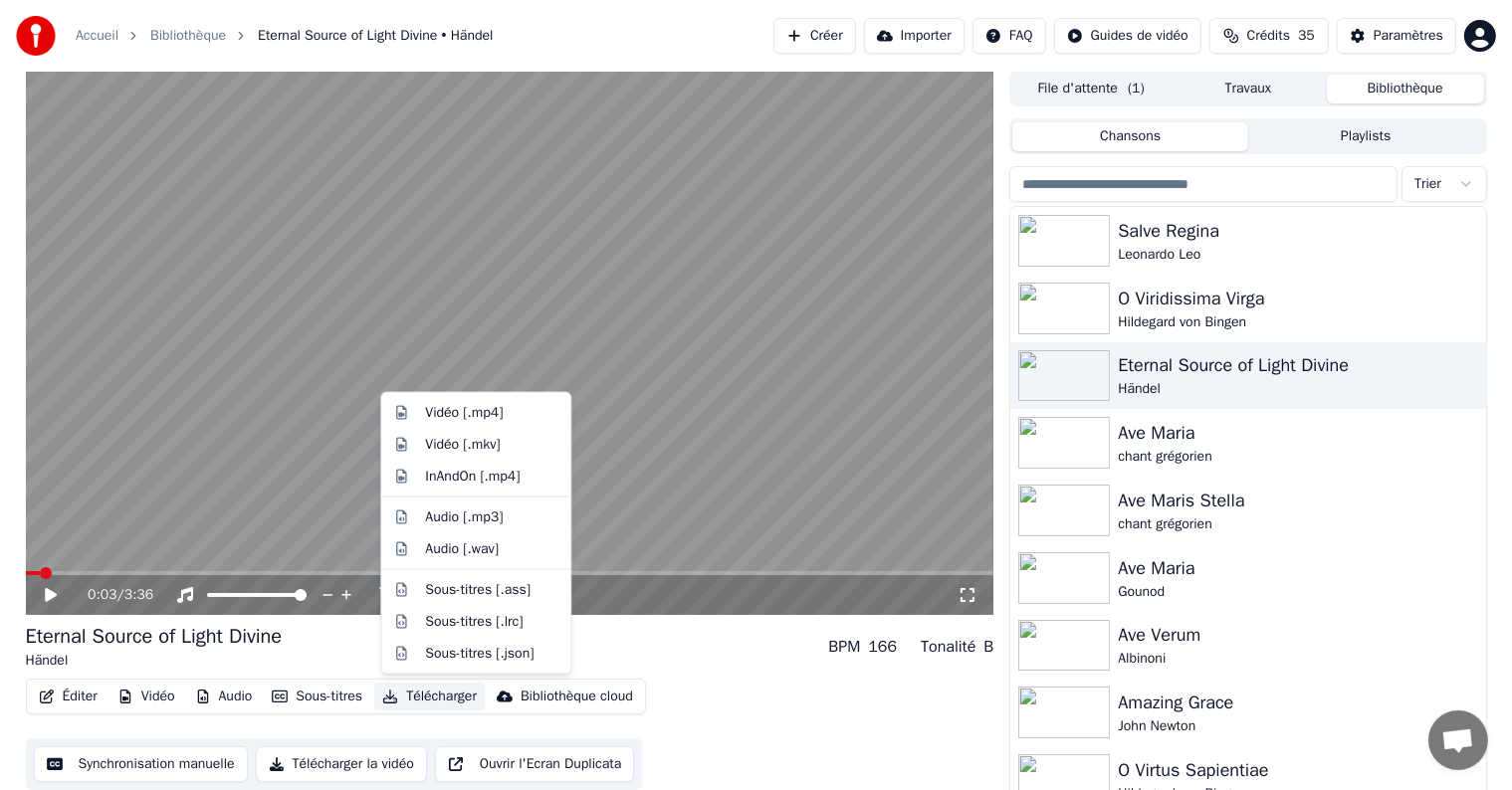 click on "Télécharger" at bounding box center [429, 696] 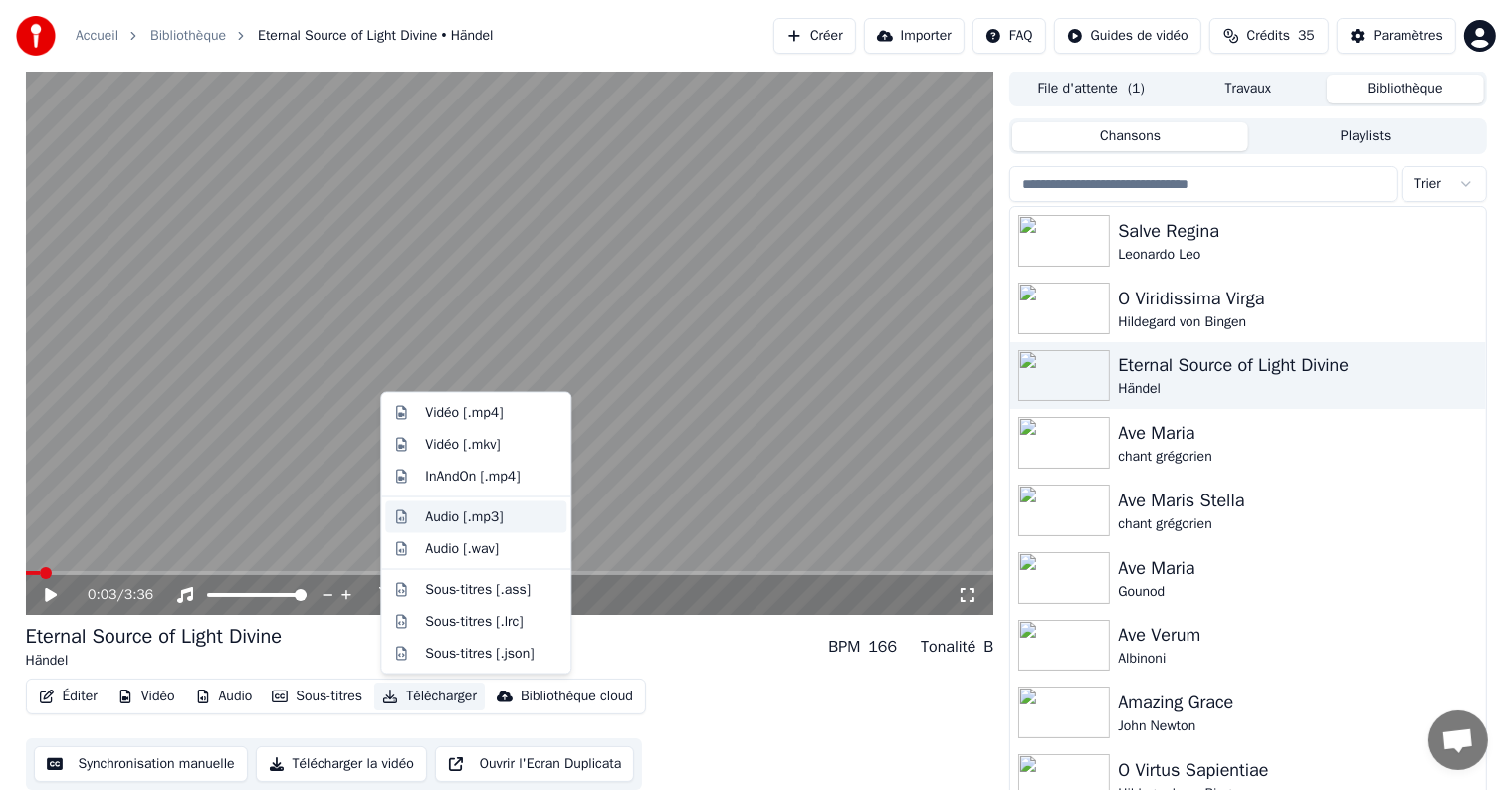 click on "Audio [.mp3]" at bounding box center [464, 517] 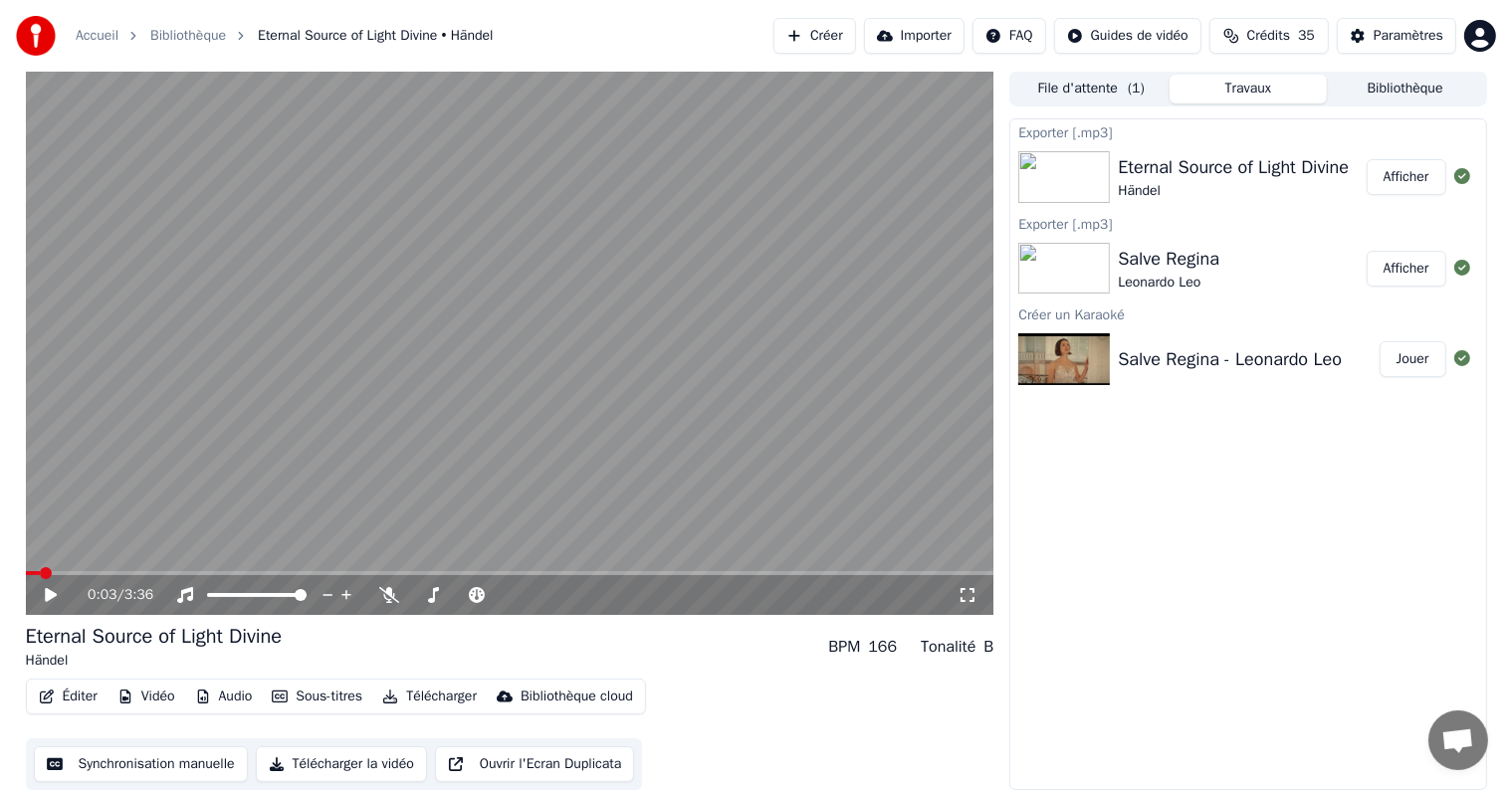 click on "Afficher" at bounding box center [1406, 177] 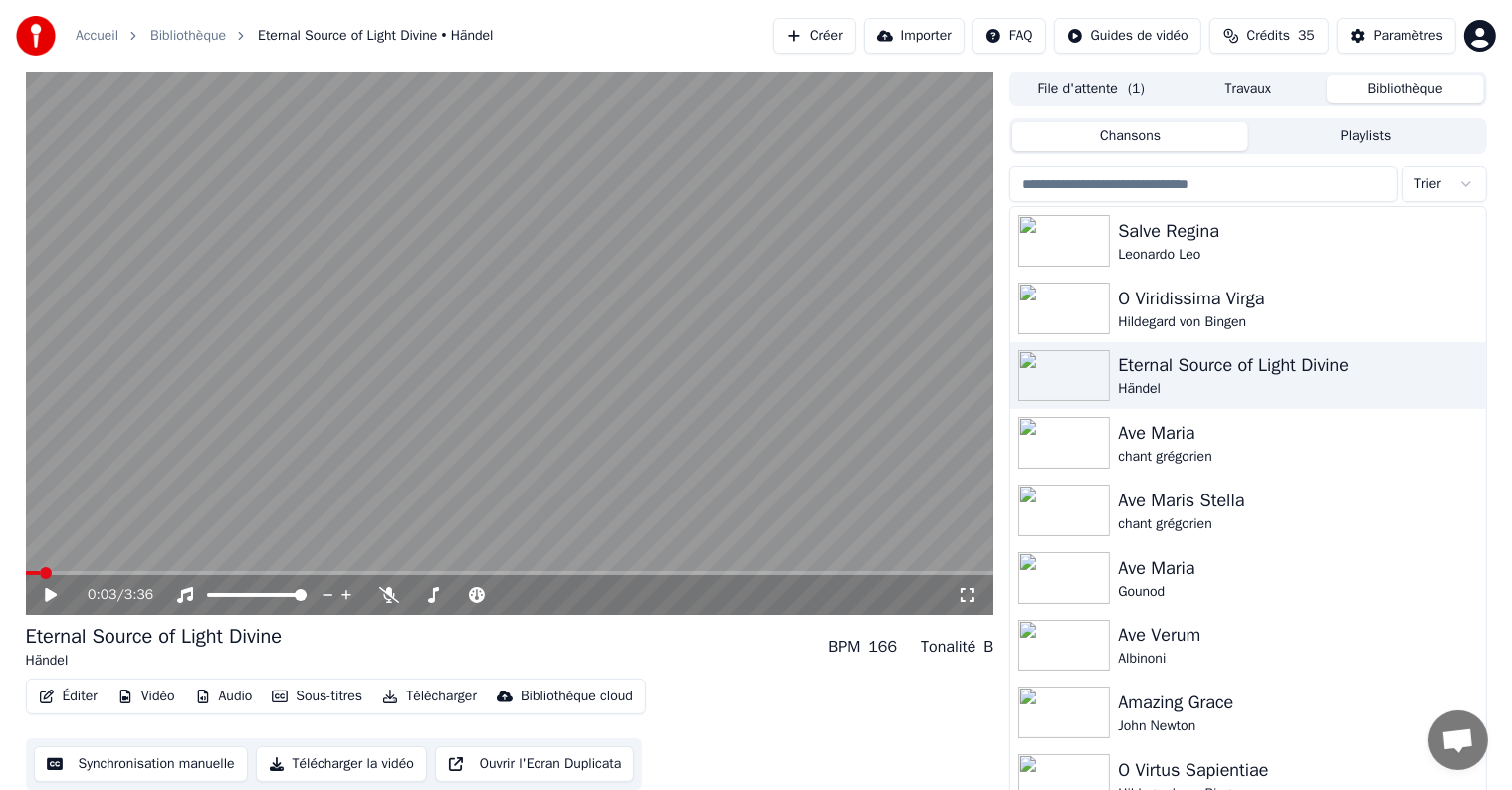 click on "Bibliothèque" at bounding box center (1405, 89) 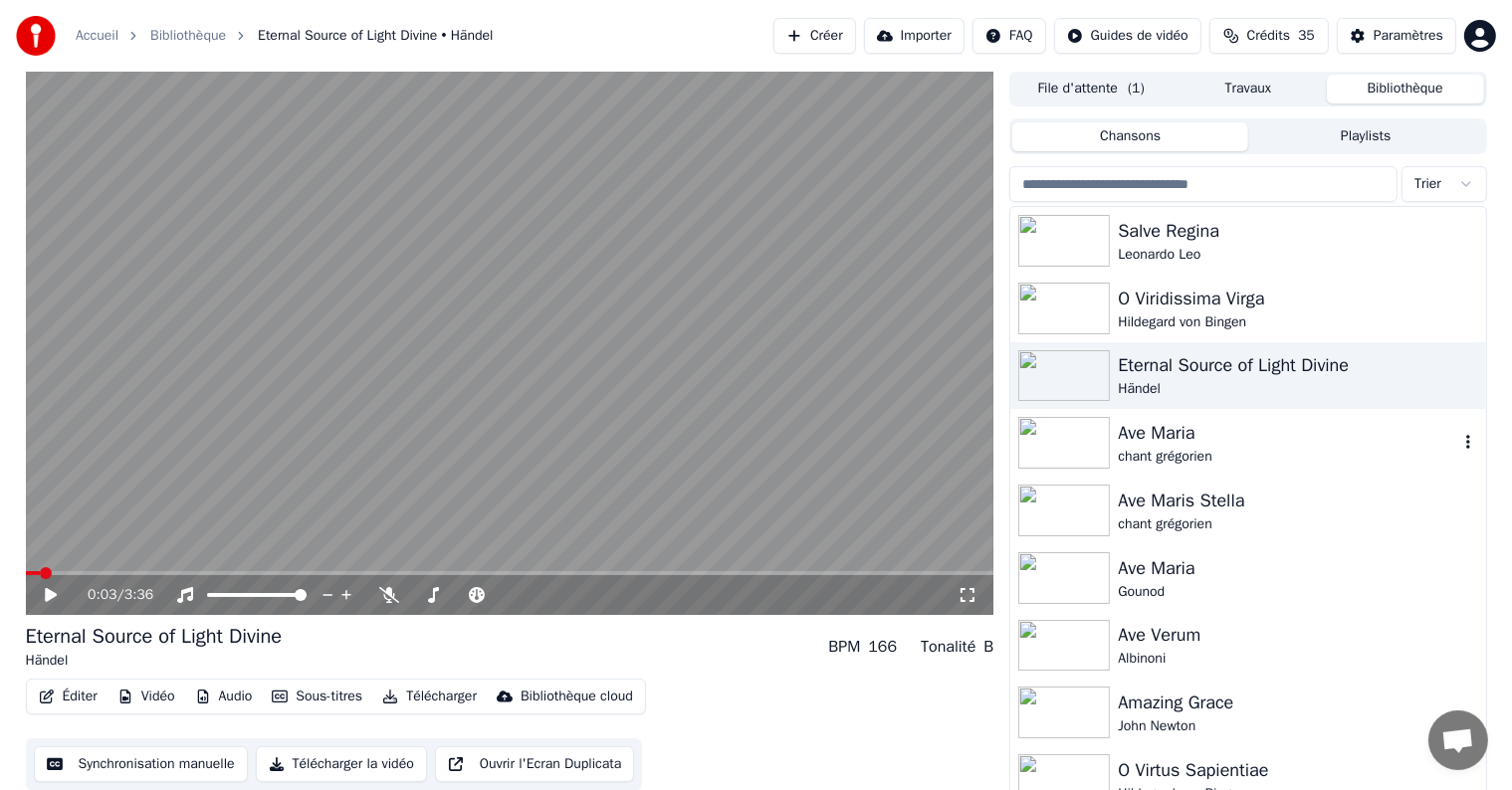 click on "Ave Maria" at bounding box center (1287, 433) 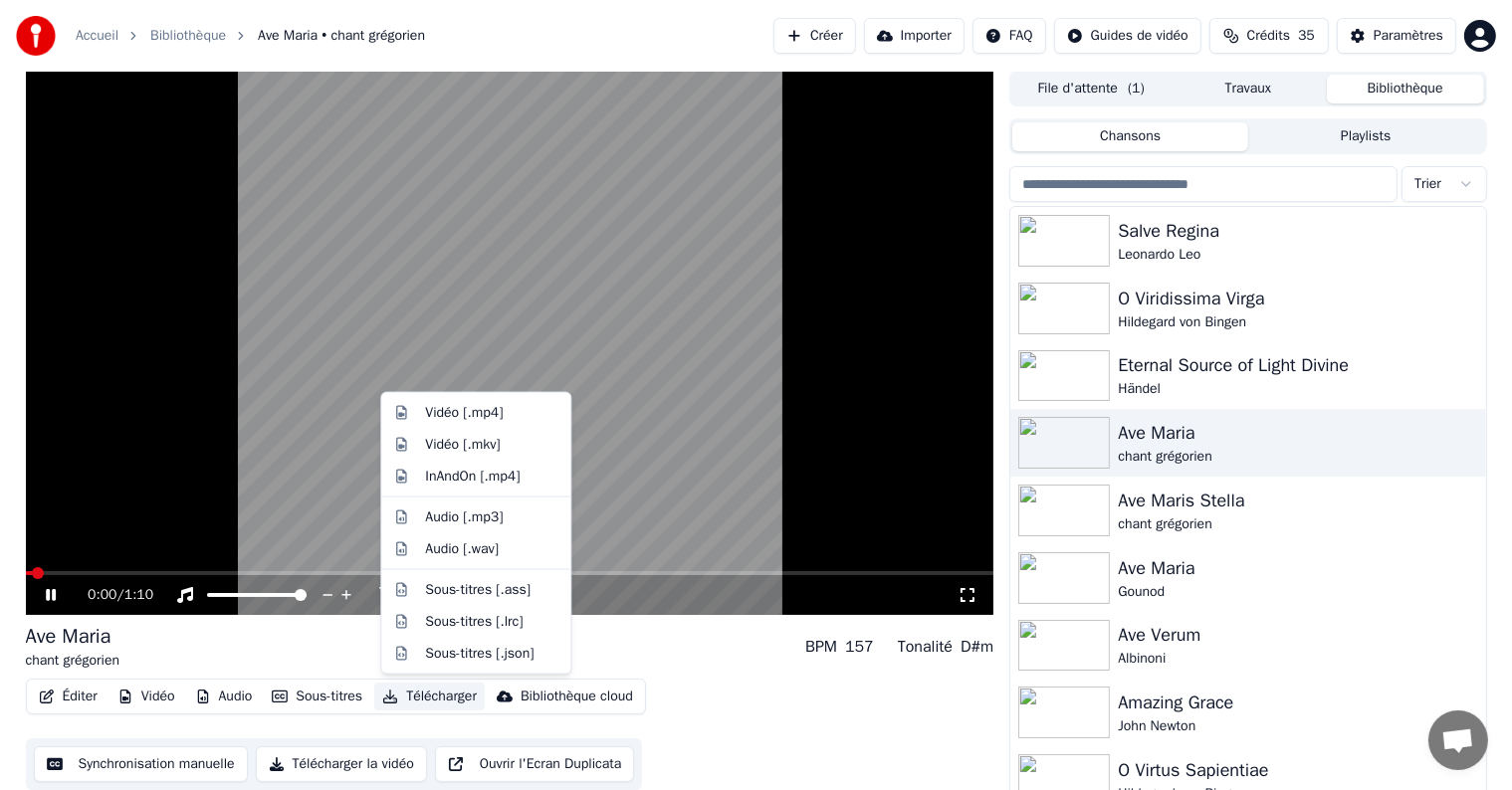 click on "Télécharger" at bounding box center (429, 696) 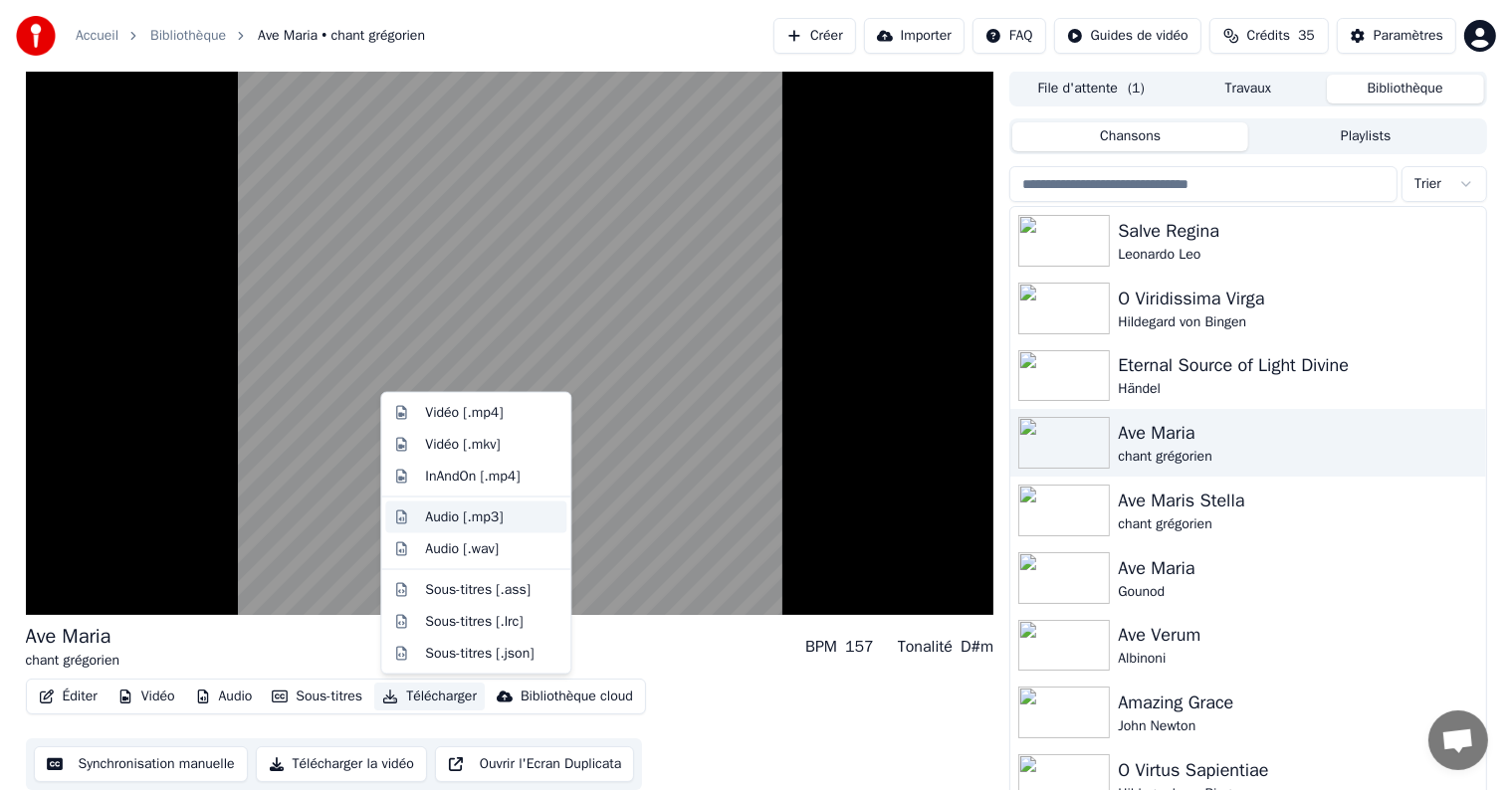 click on "Audio [.mp3]" at bounding box center [492, 517] 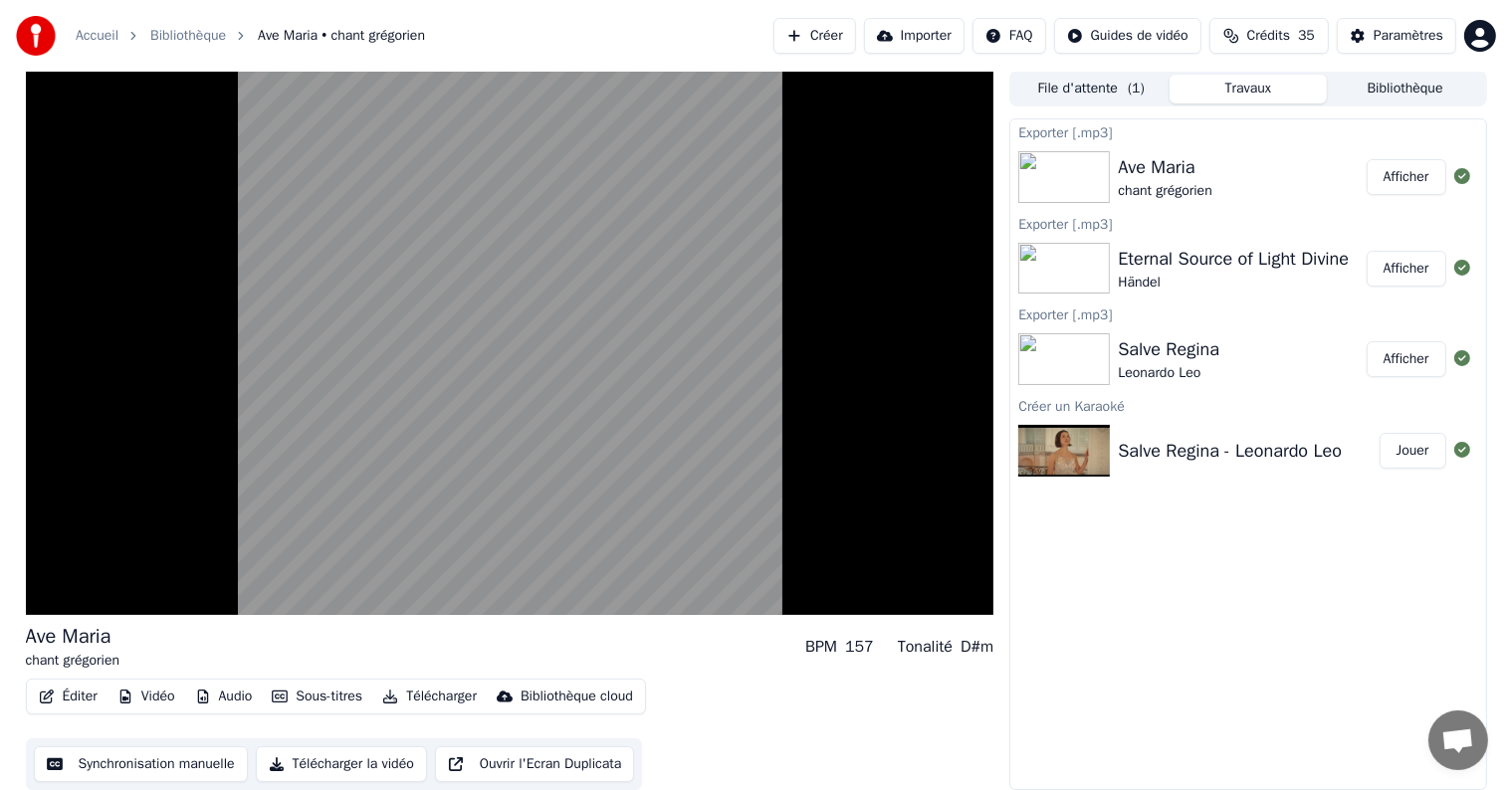 click on "Afficher" at bounding box center [1406, 177] 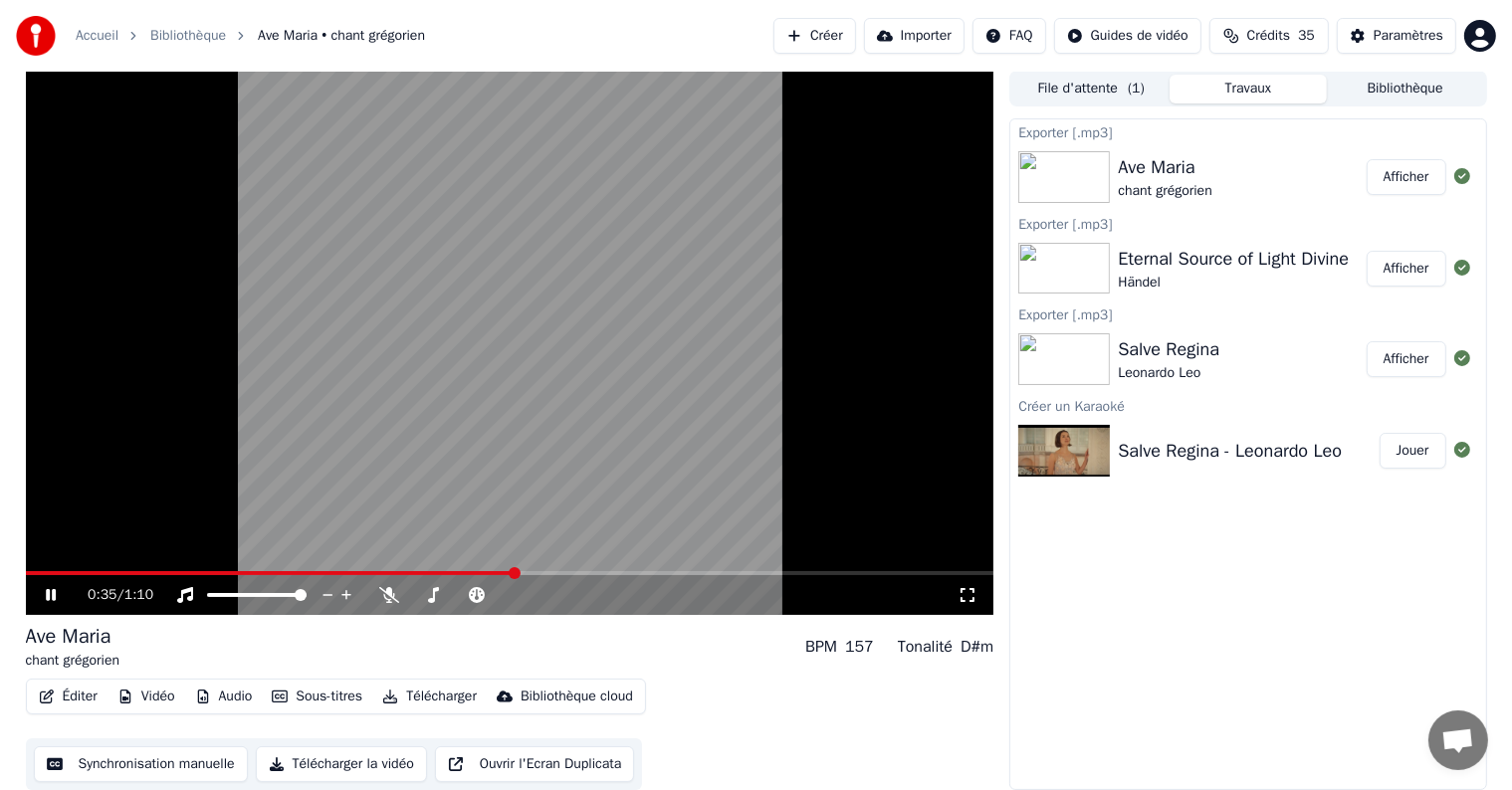 click at bounding box center (510, 342) 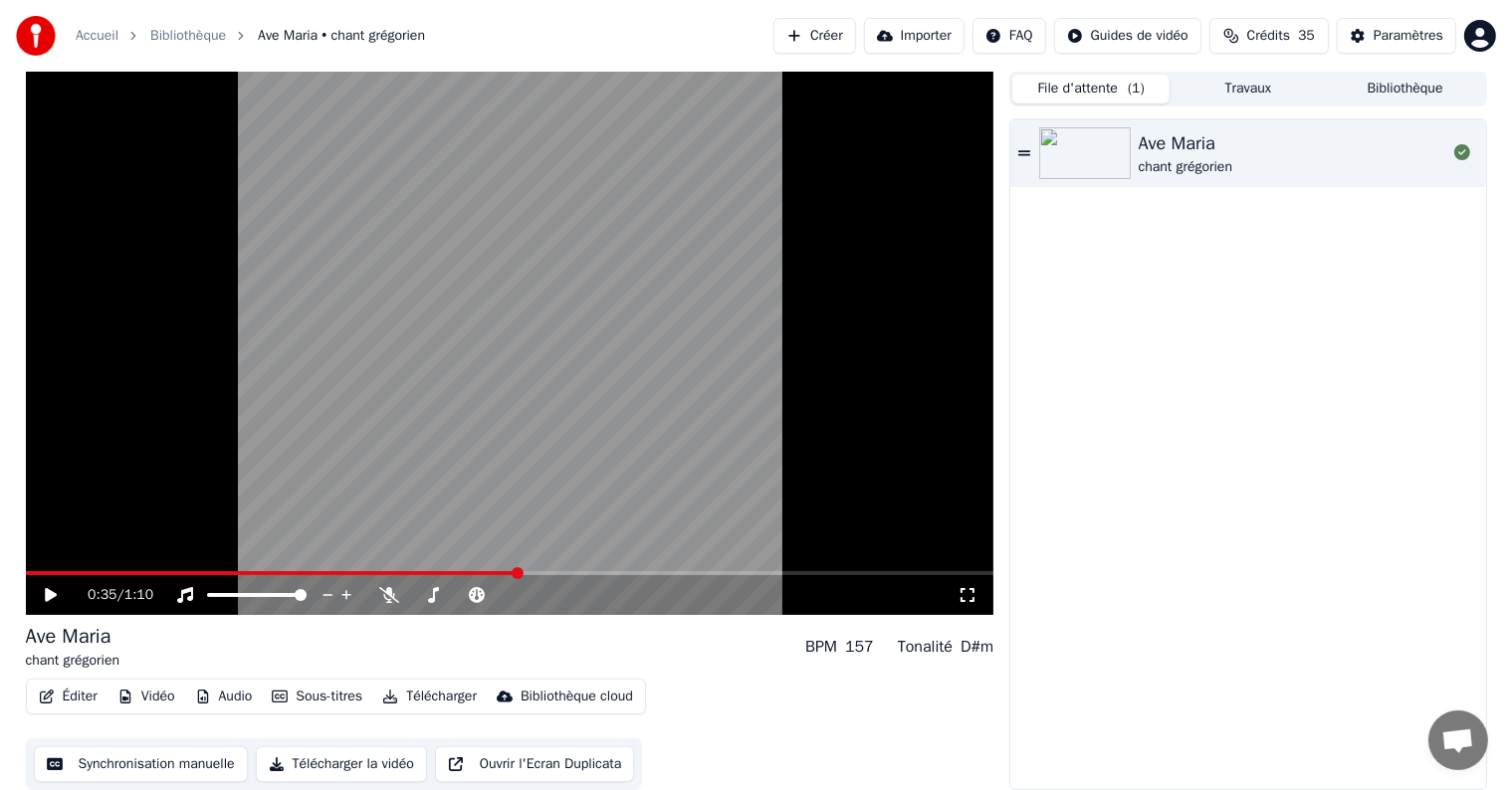 click on "File d'attente ( 1 )" at bounding box center [1091, 89] 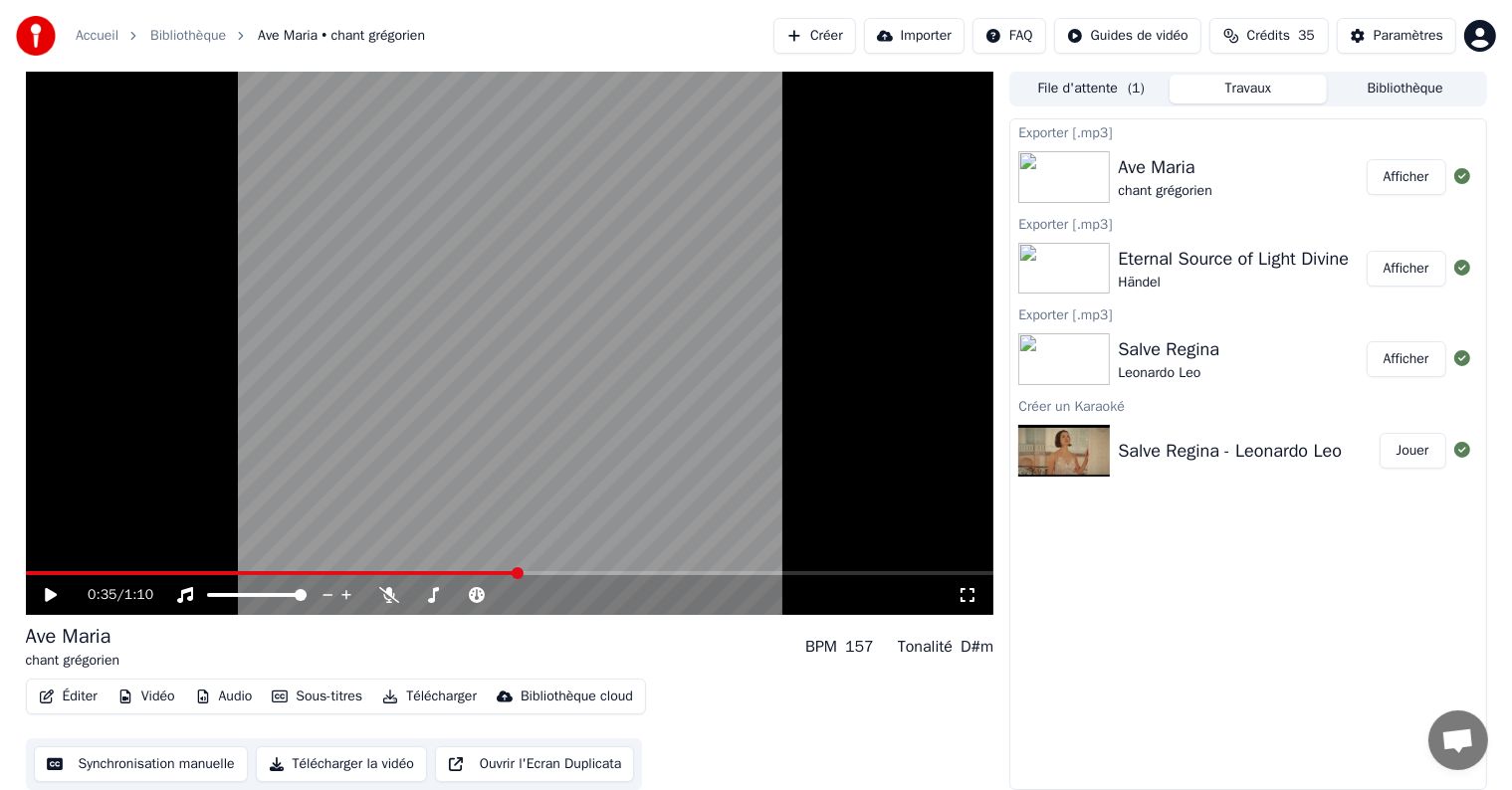 click on "Travaux" at bounding box center [1248, 89] 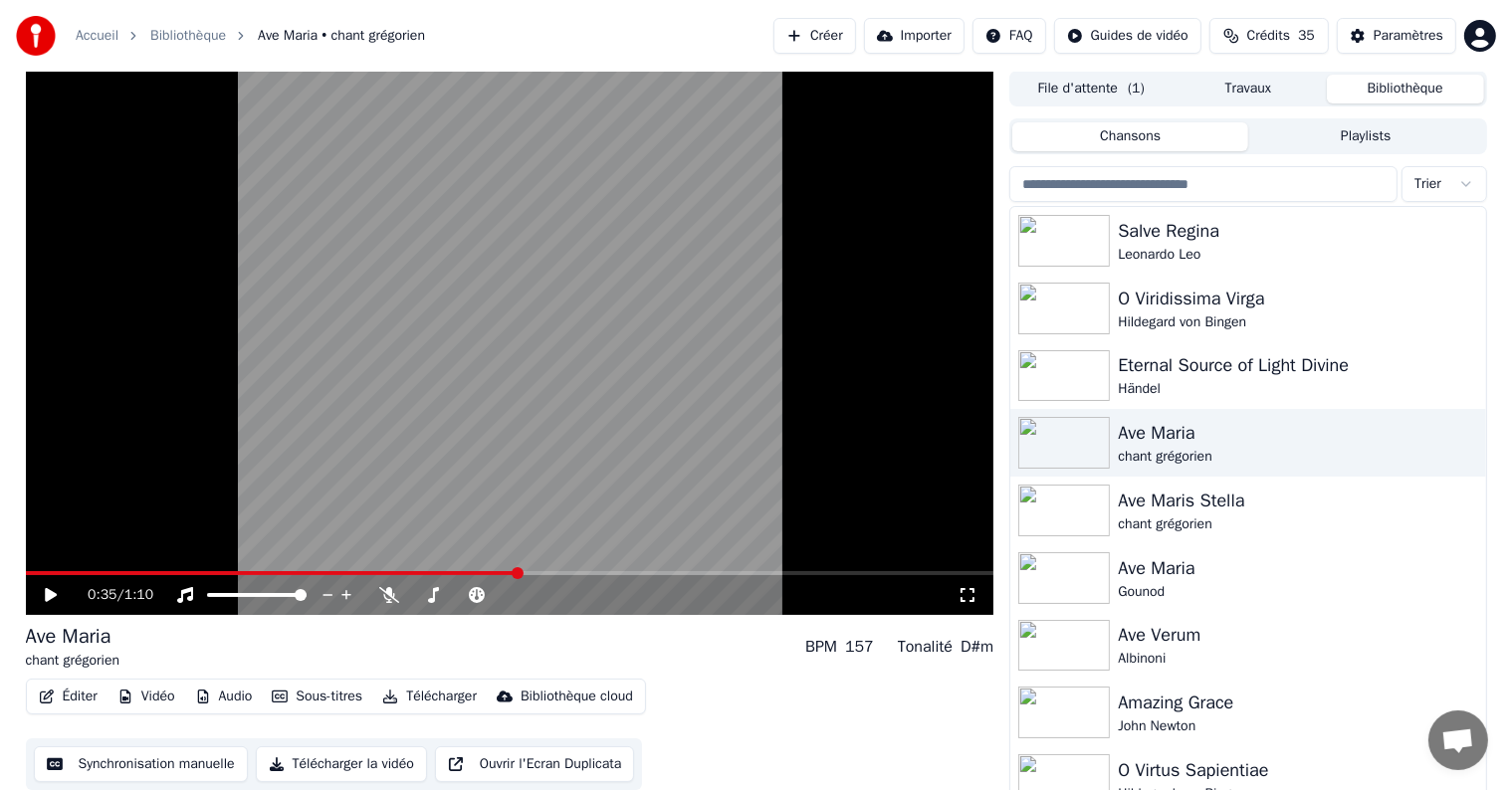 click on "Bibliothèque" at bounding box center [1405, 89] 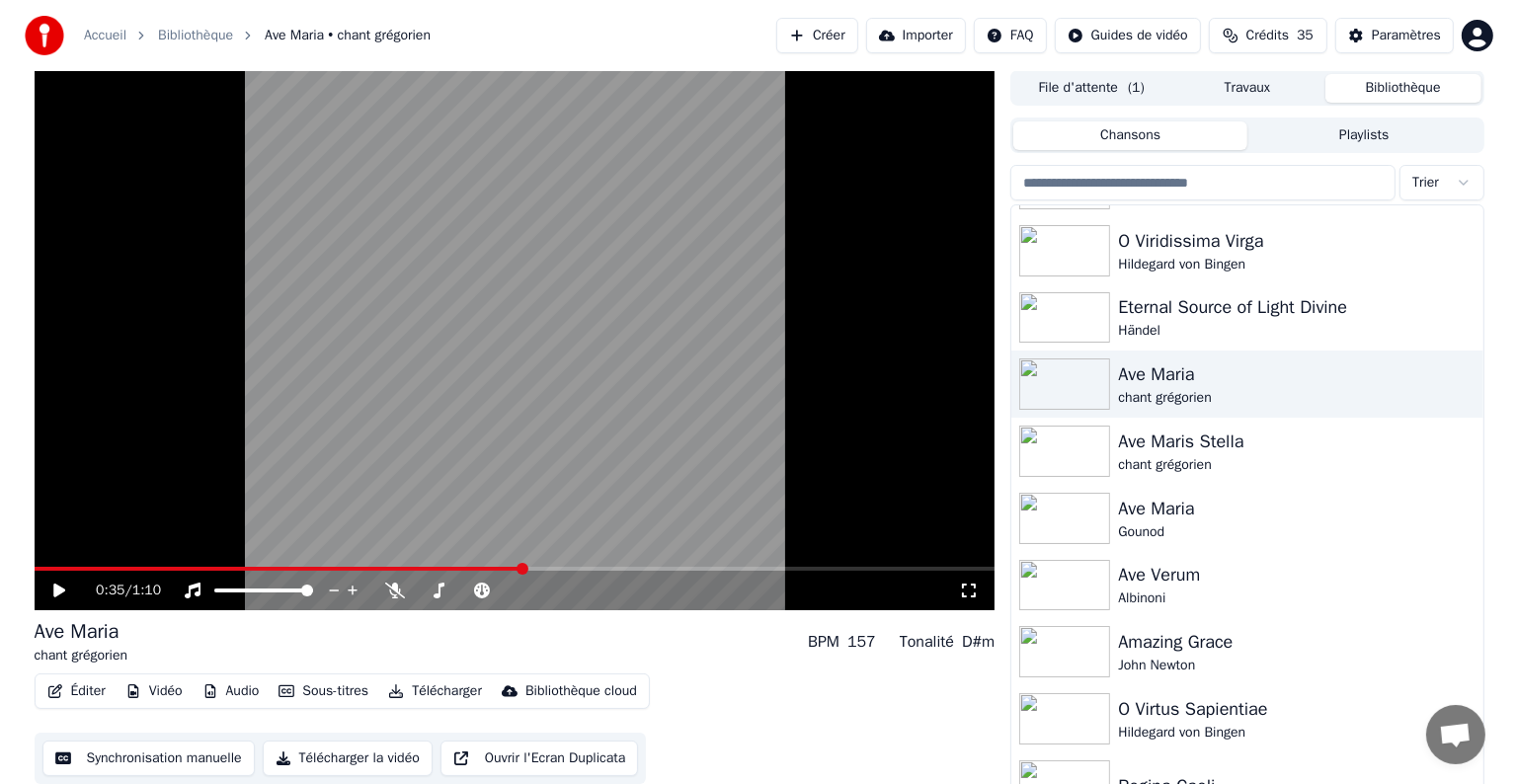 scroll, scrollTop: 0, scrollLeft: 0, axis: both 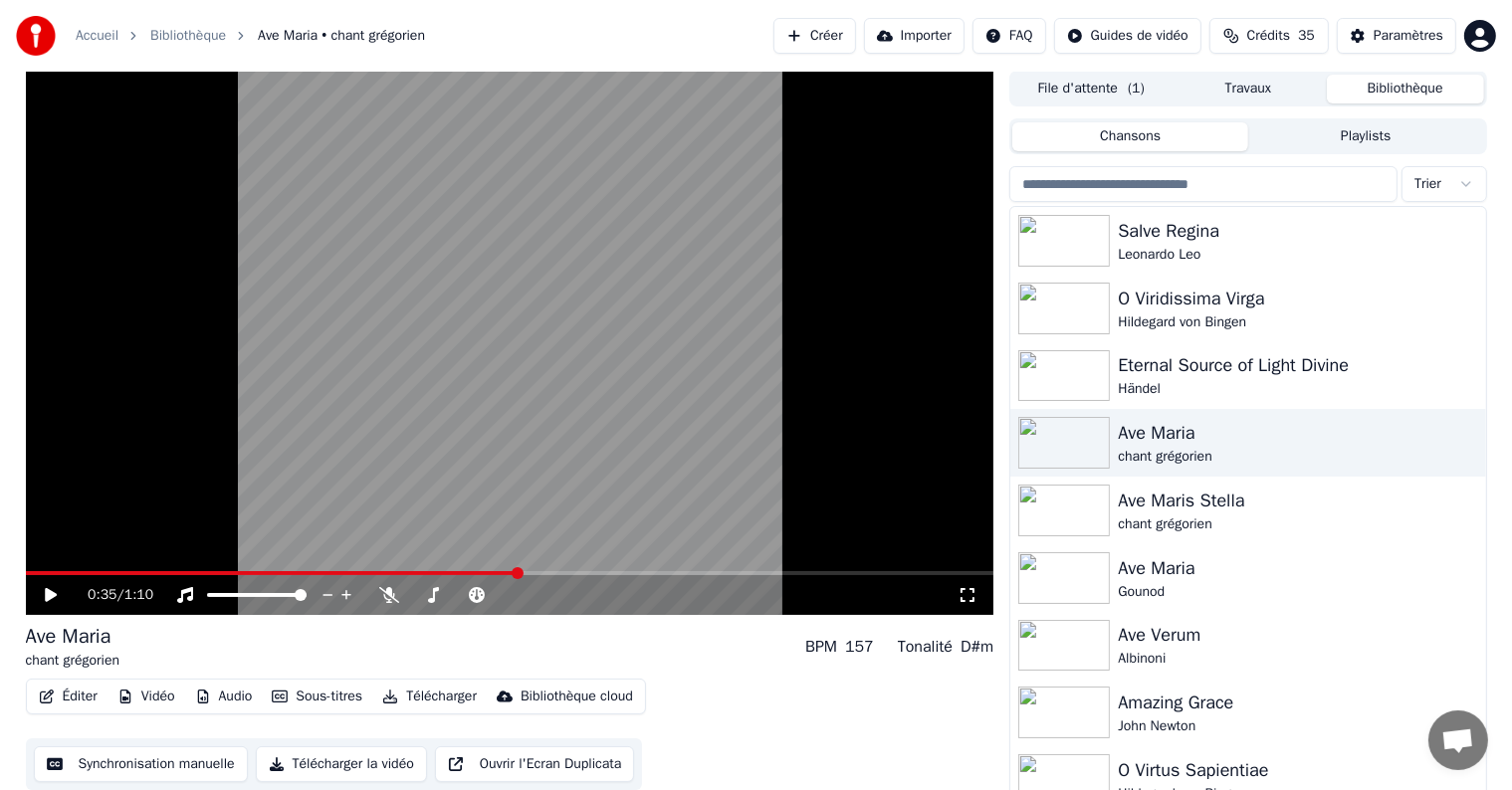 click on "Créer" at bounding box center [814, 36] 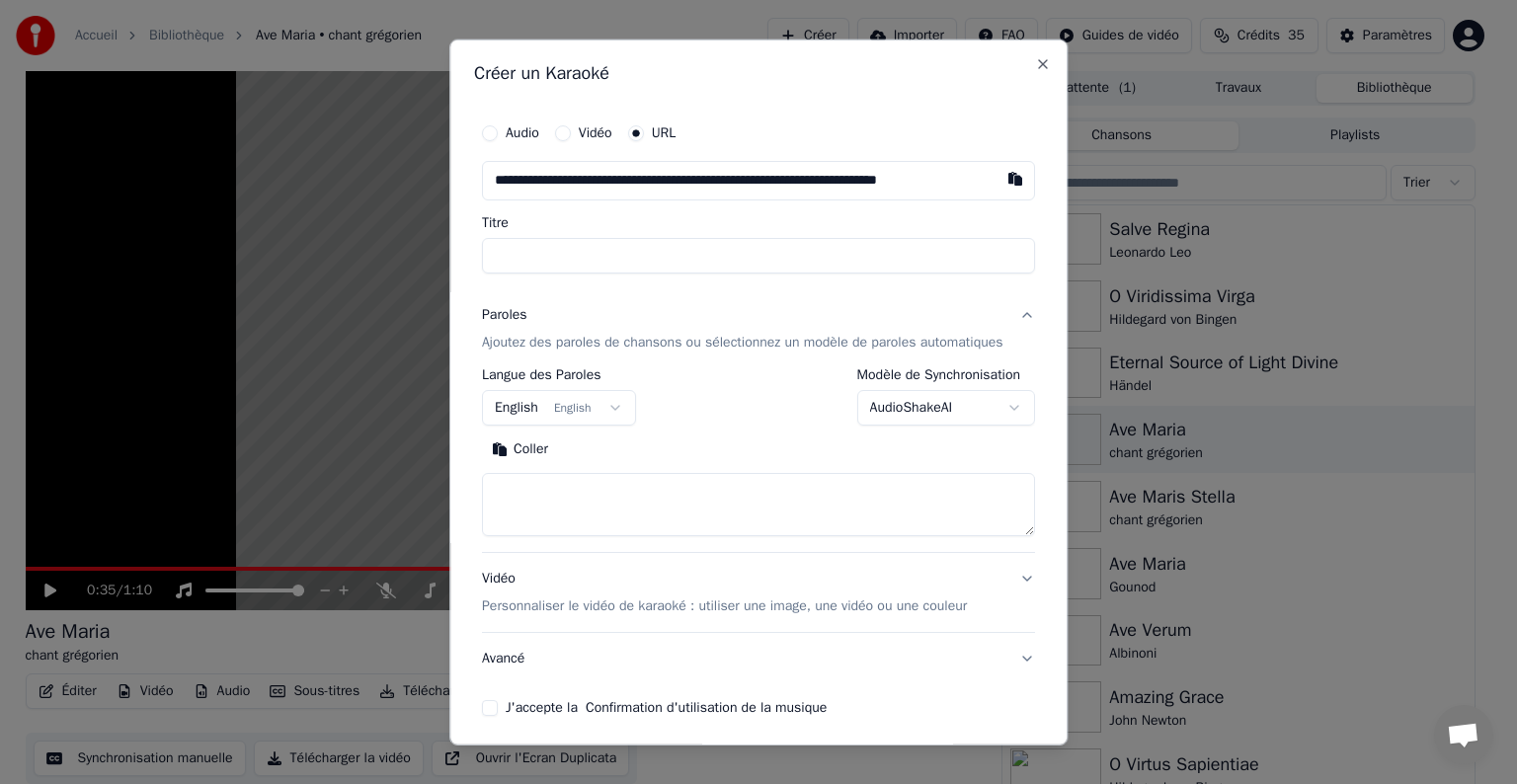 scroll, scrollTop: 0, scrollLeft: 12, axis: horizontal 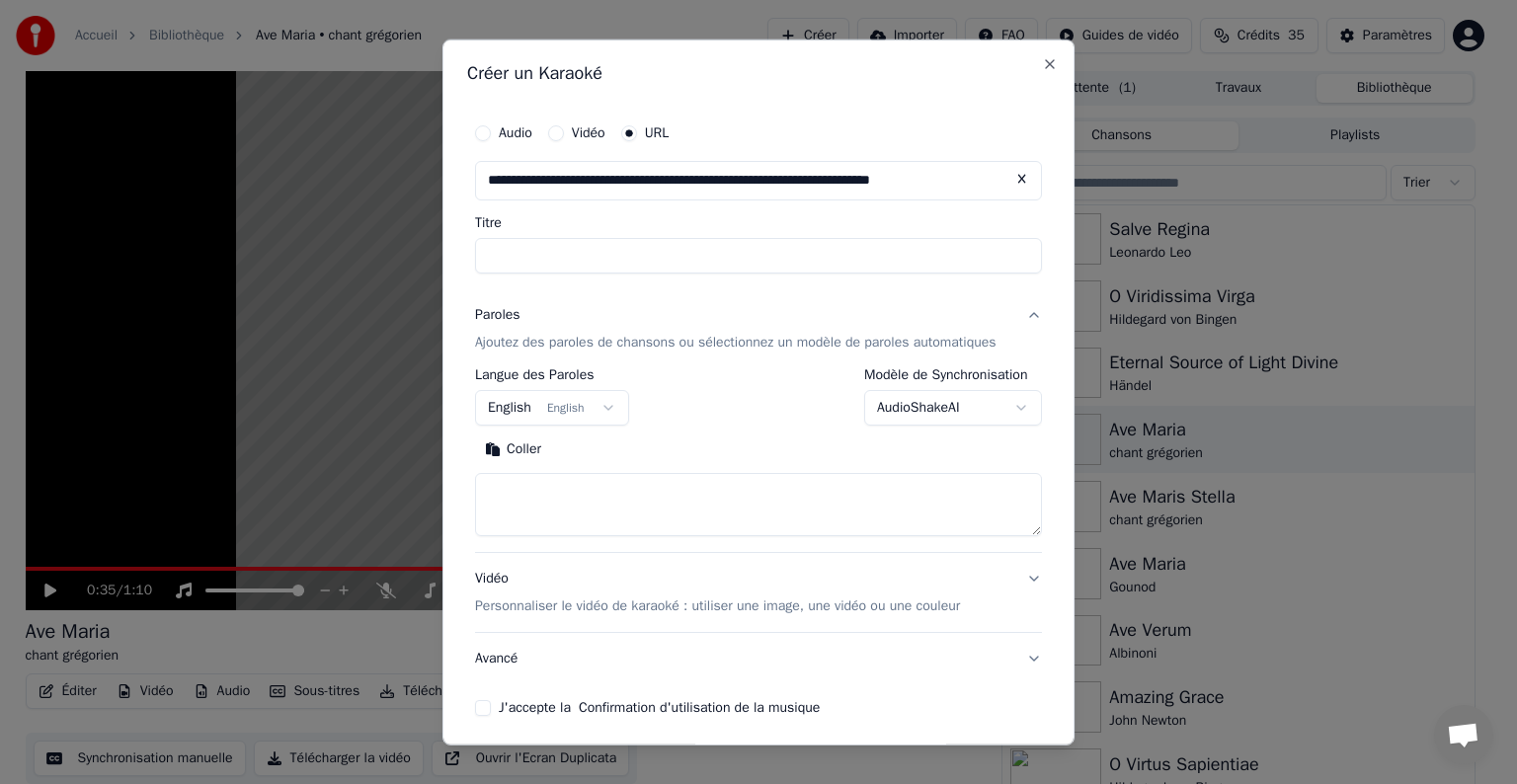 type on "**********" 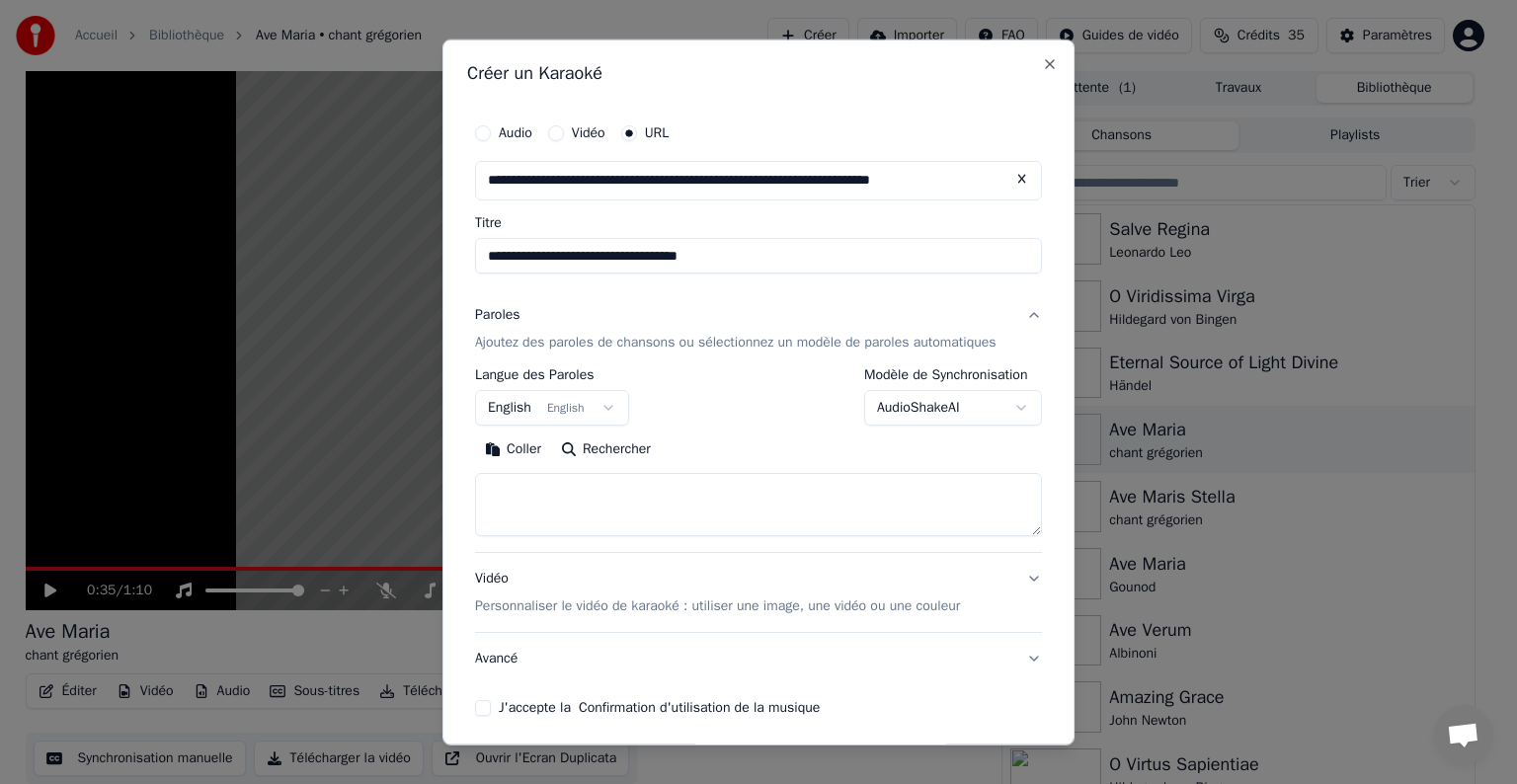 type 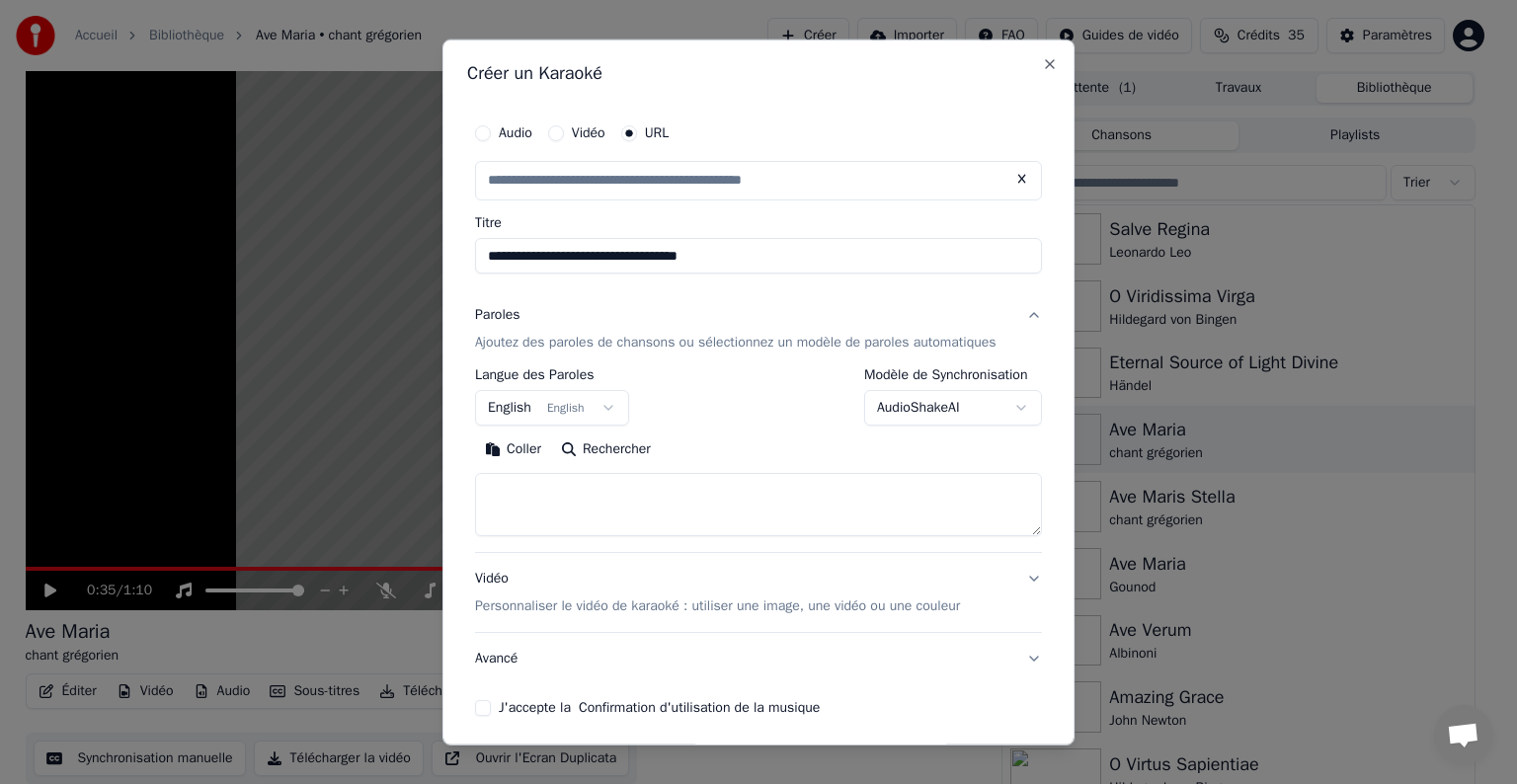 click on "**********" at bounding box center [758, 256] 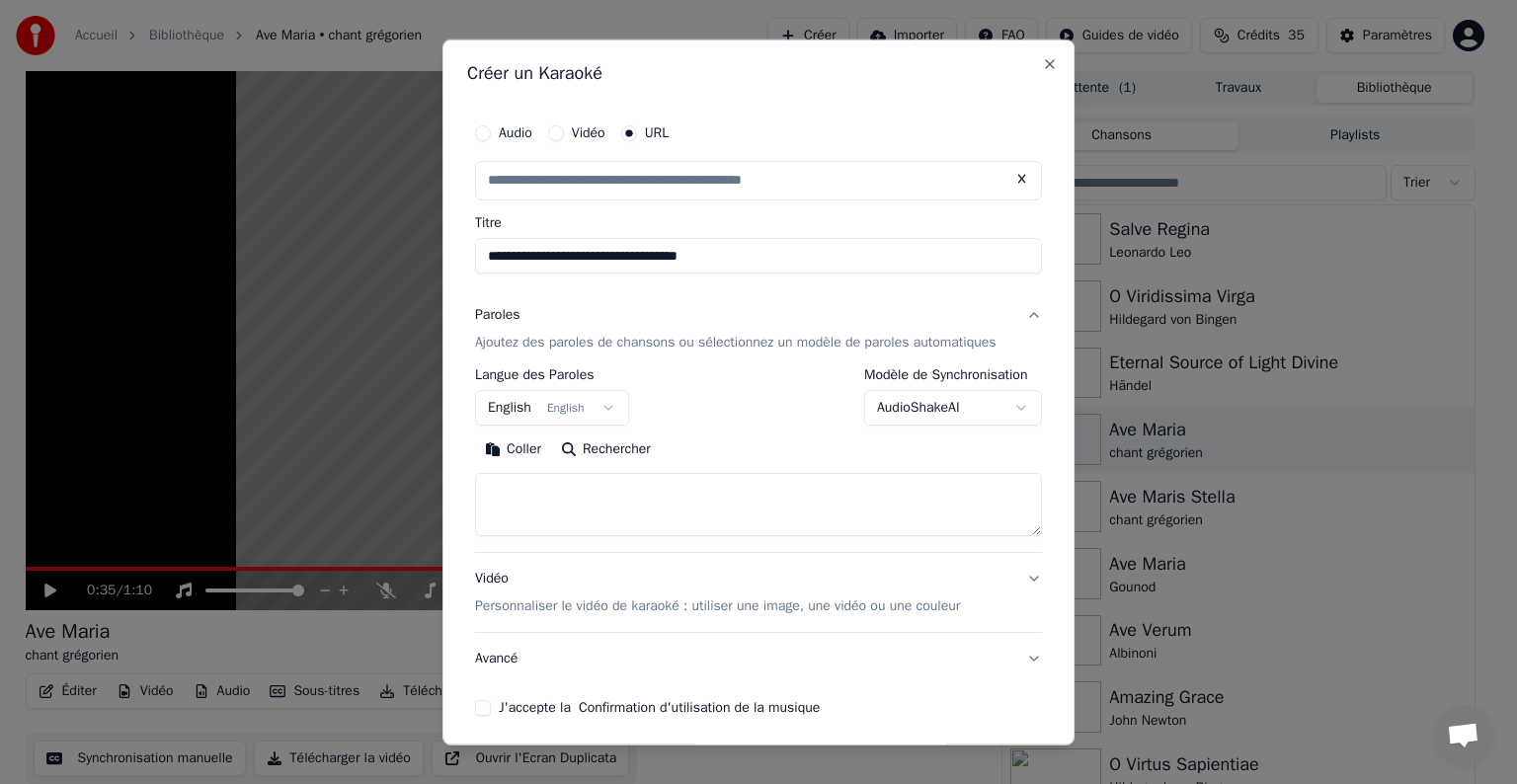 click on "**********" at bounding box center (758, 256) 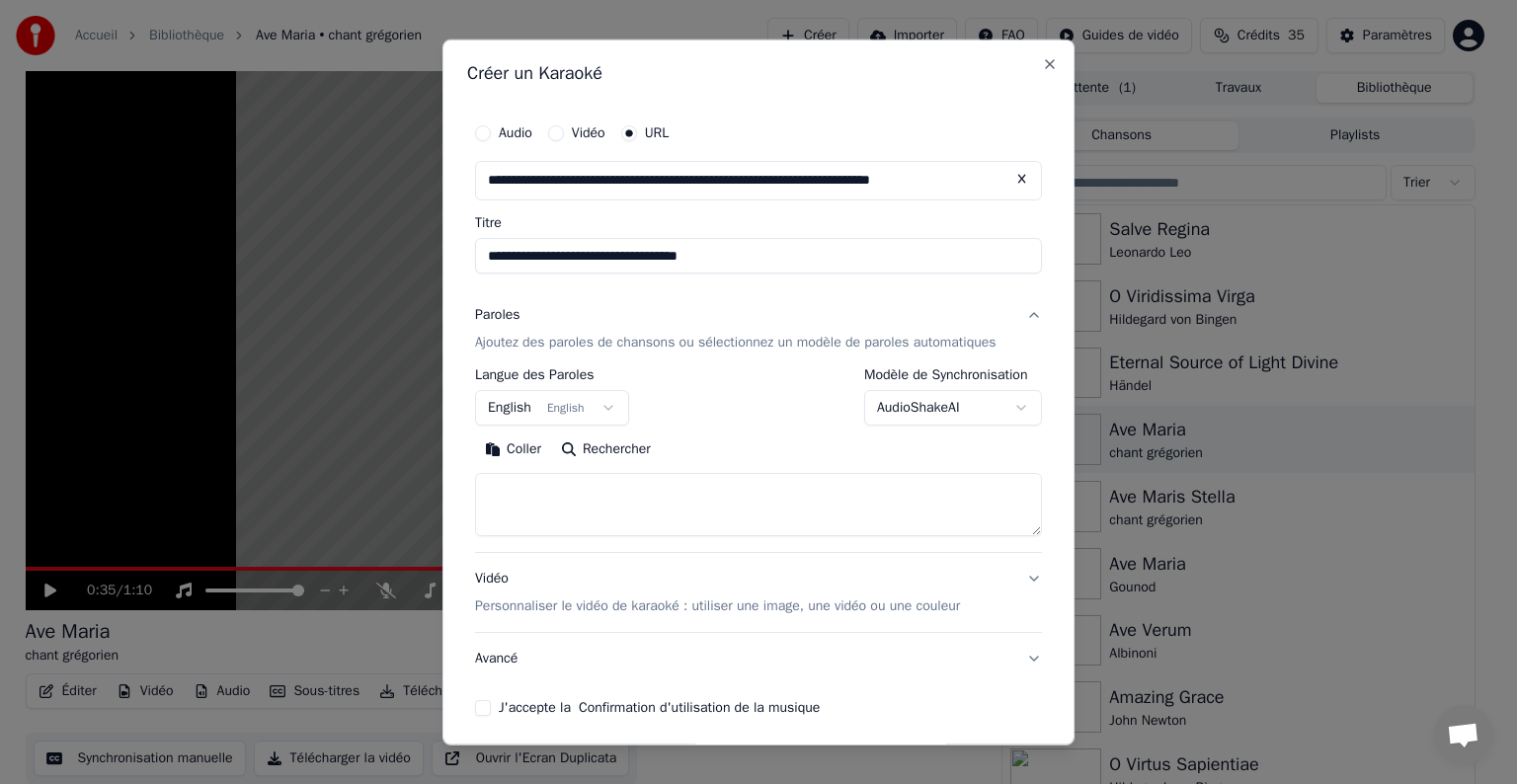 type on "**********" 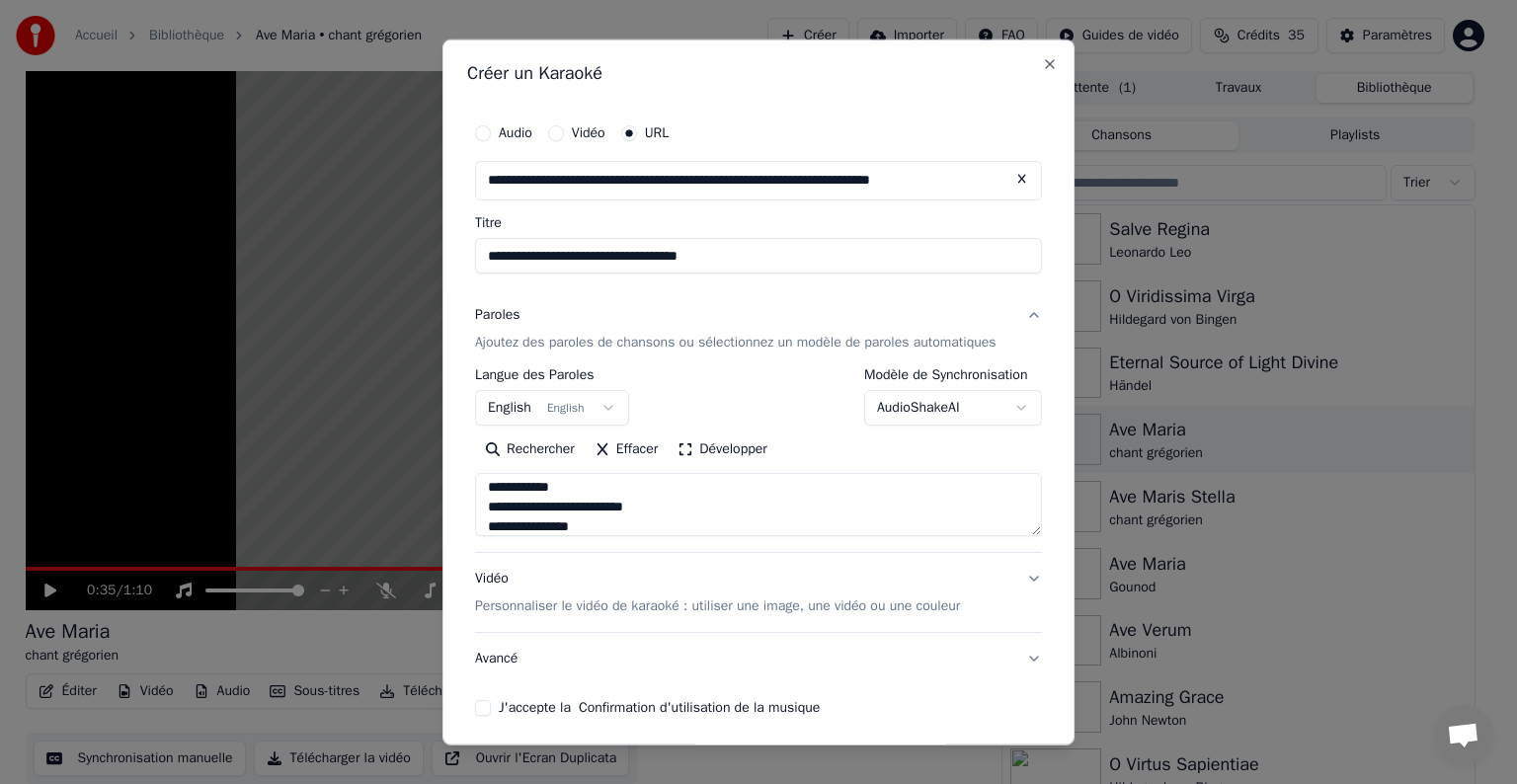 scroll, scrollTop: 63, scrollLeft: 0, axis: vertical 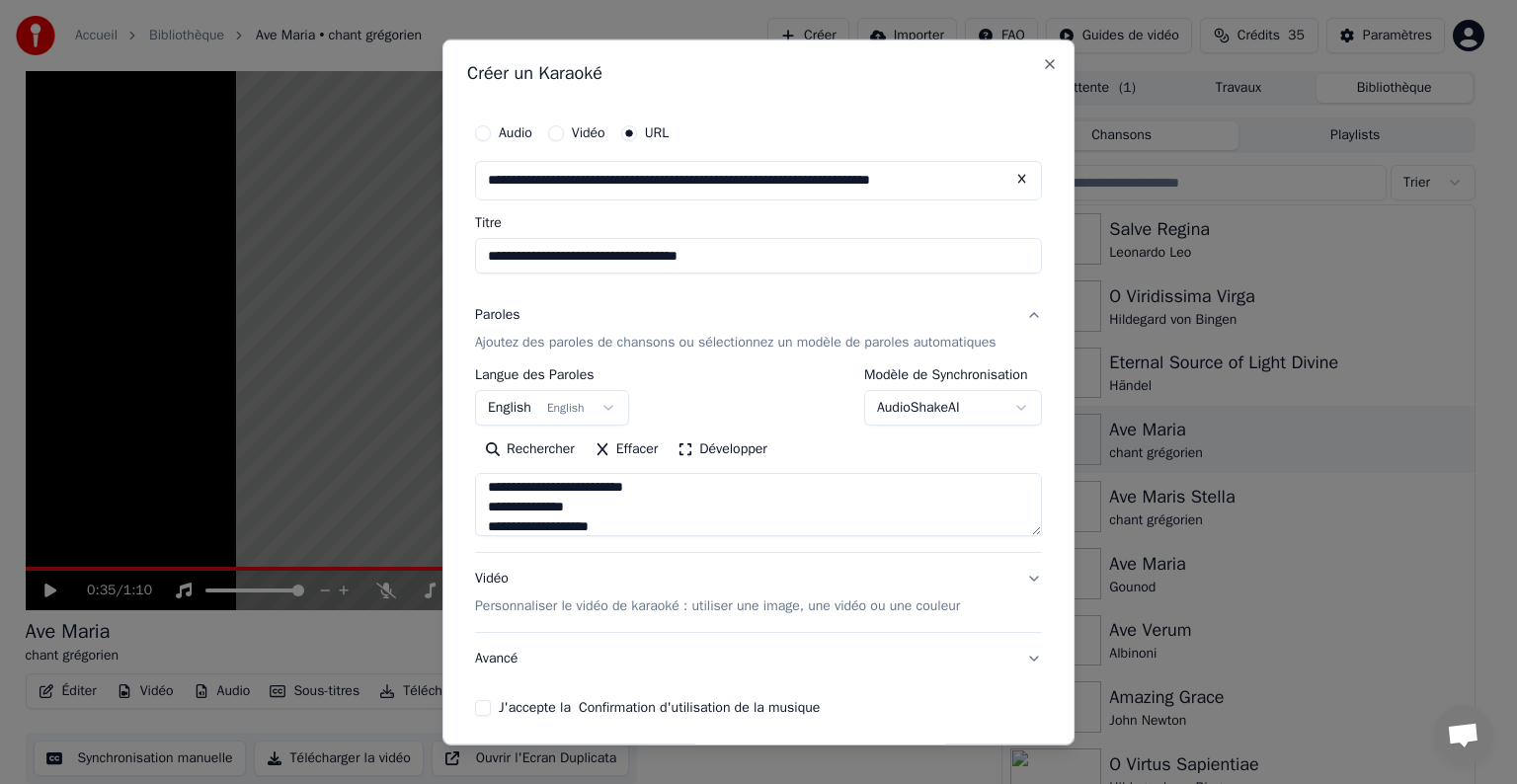 type on "**********" 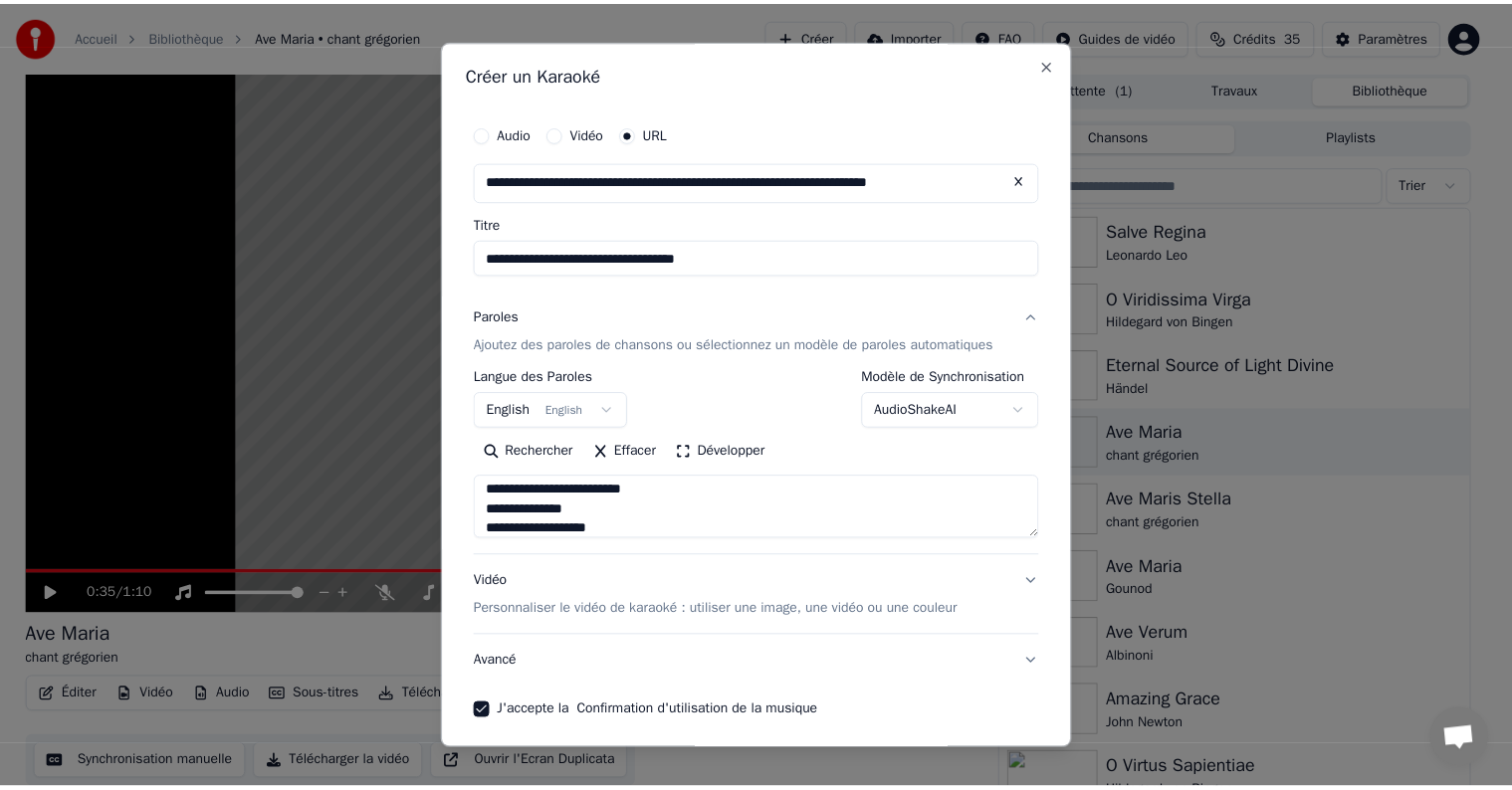 scroll, scrollTop: 79, scrollLeft: 0, axis: vertical 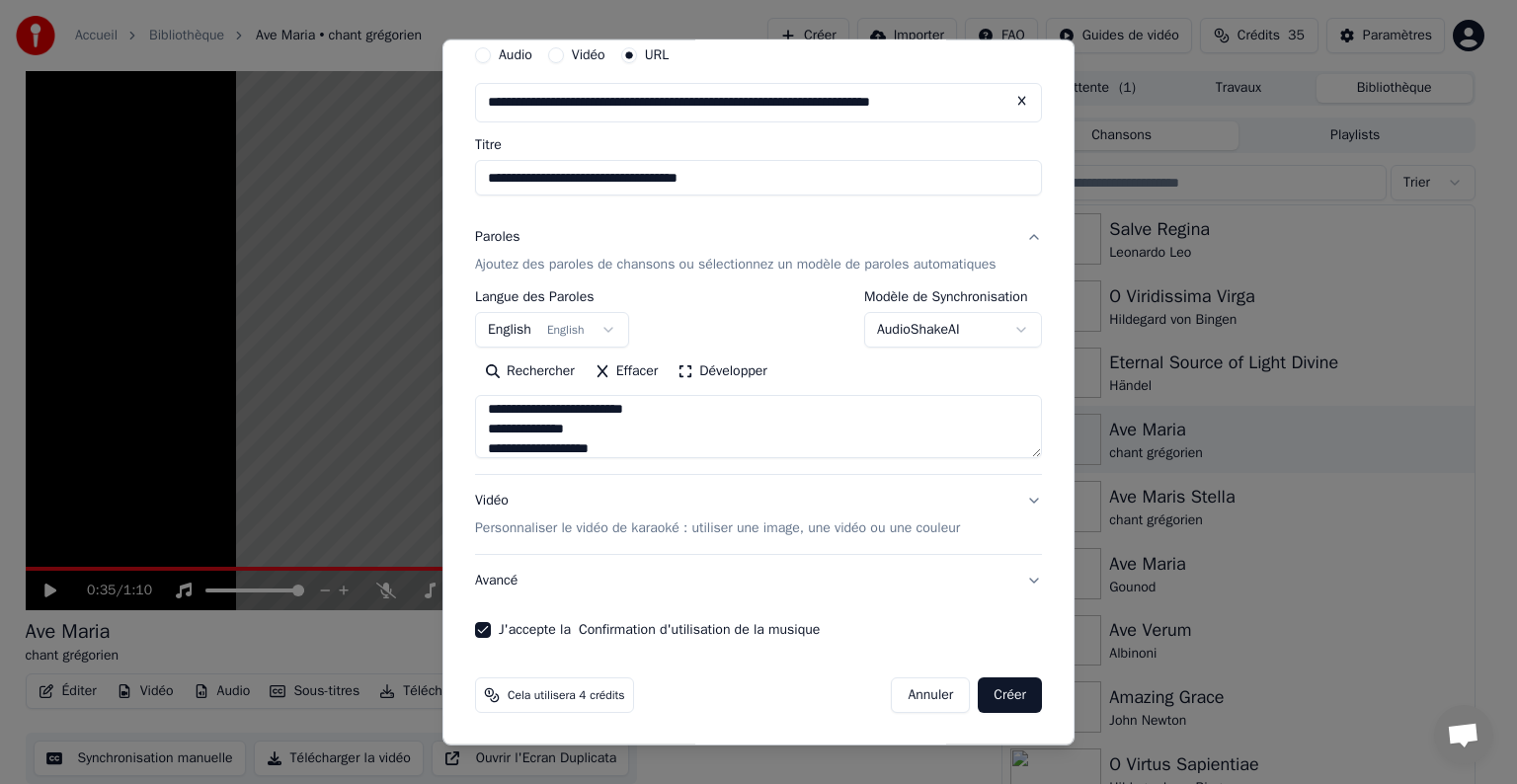 click on "Créer" at bounding box center (1009, 695) 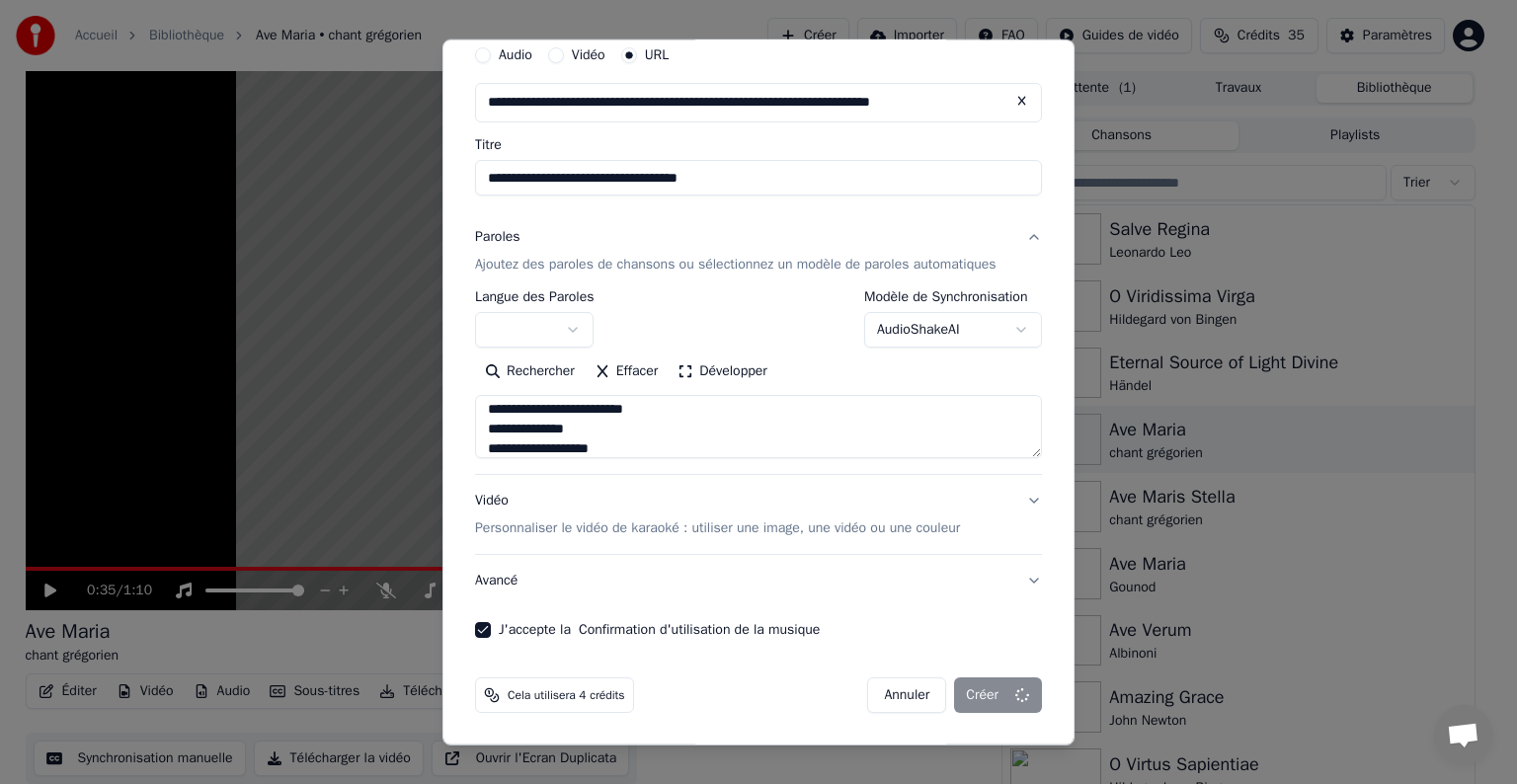 type 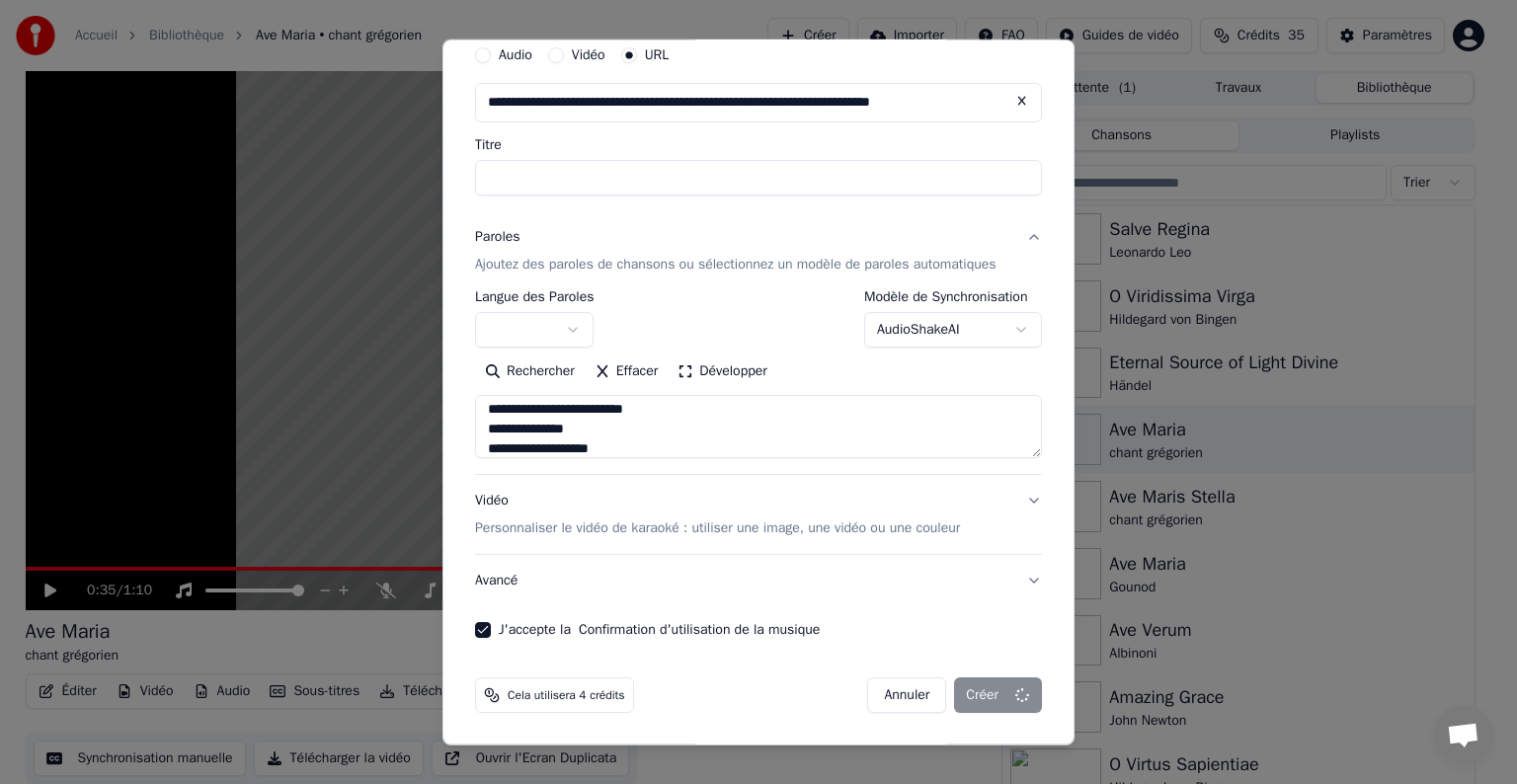 select 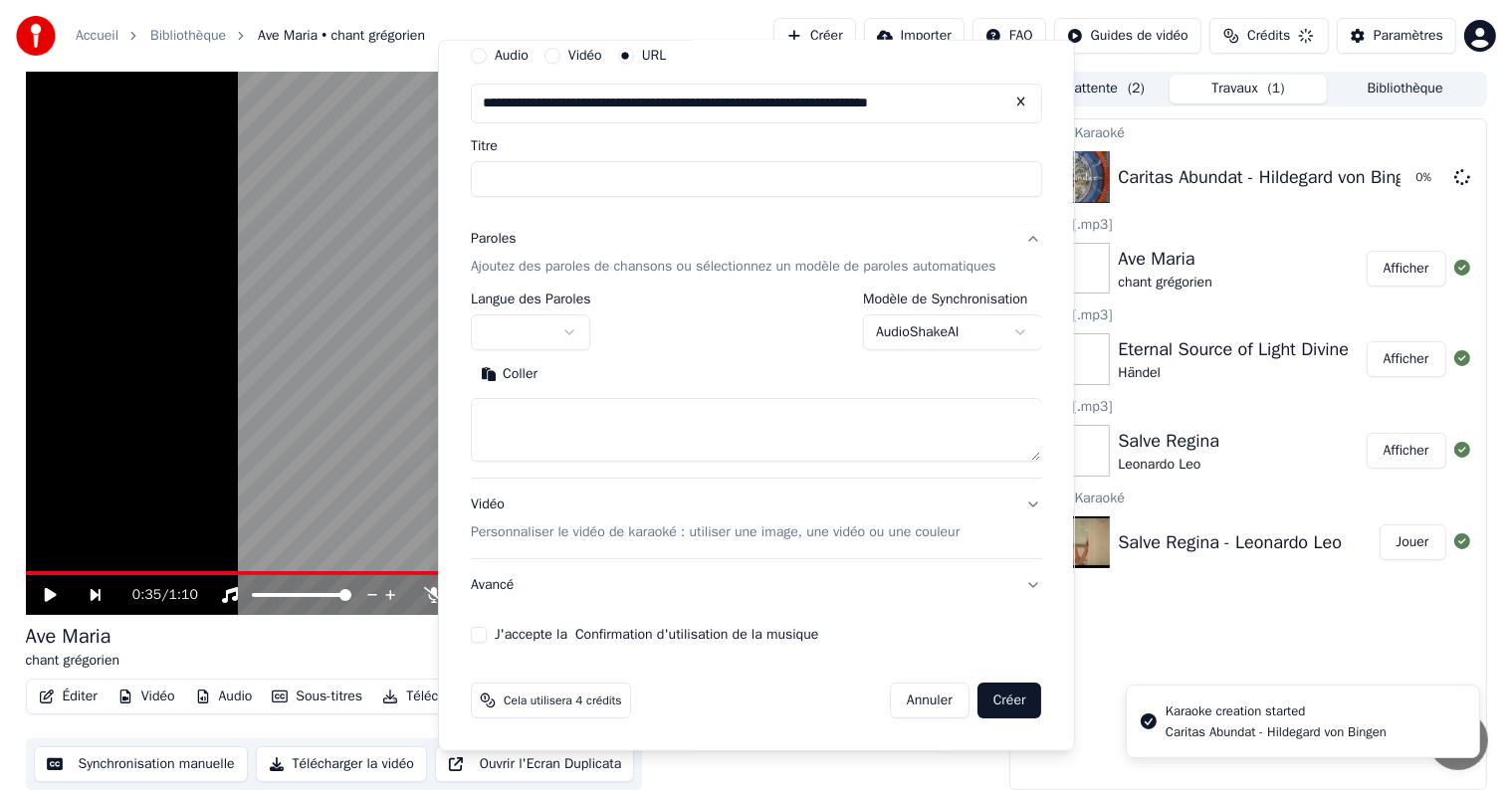 scroll, scrollTop: 0, scrollLeft: 0, axis: both 